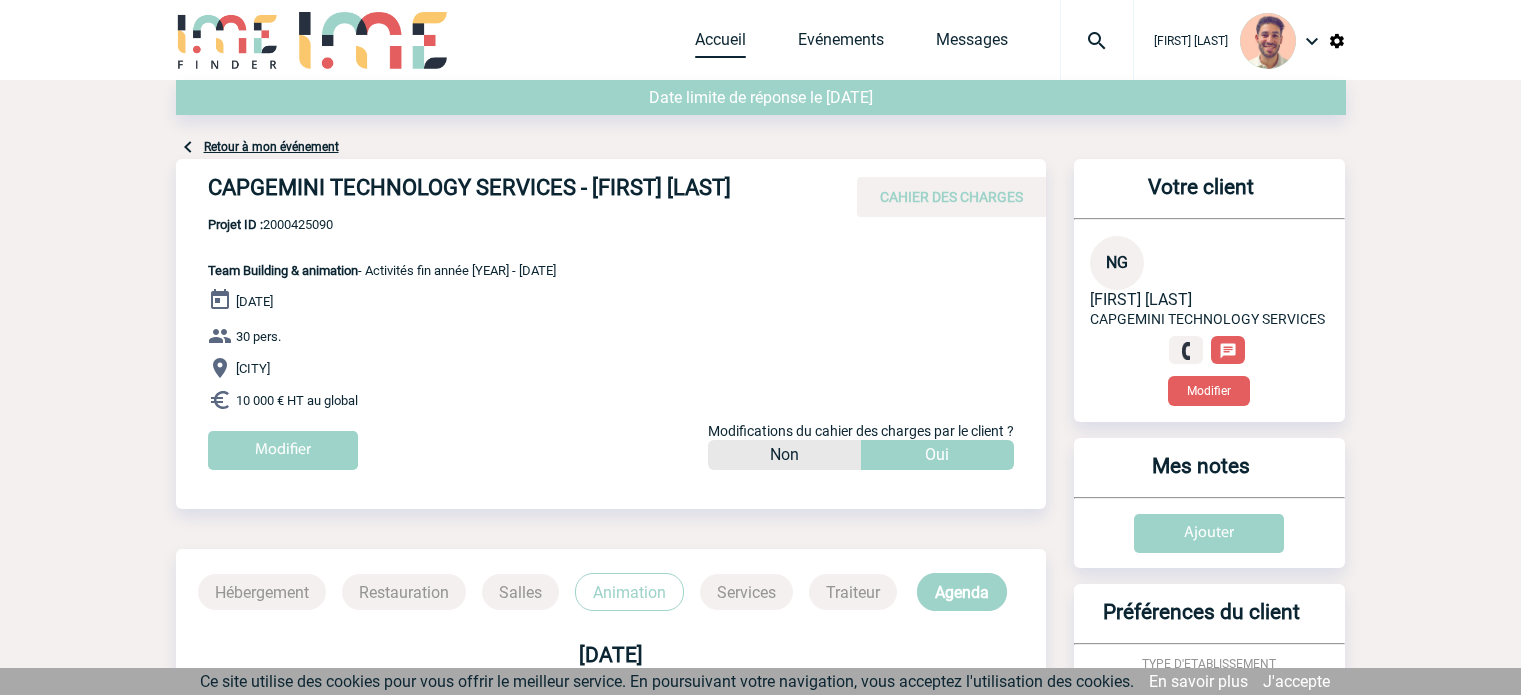 scroll, scrollTop: 0, scrollLeft: 0, axis: both 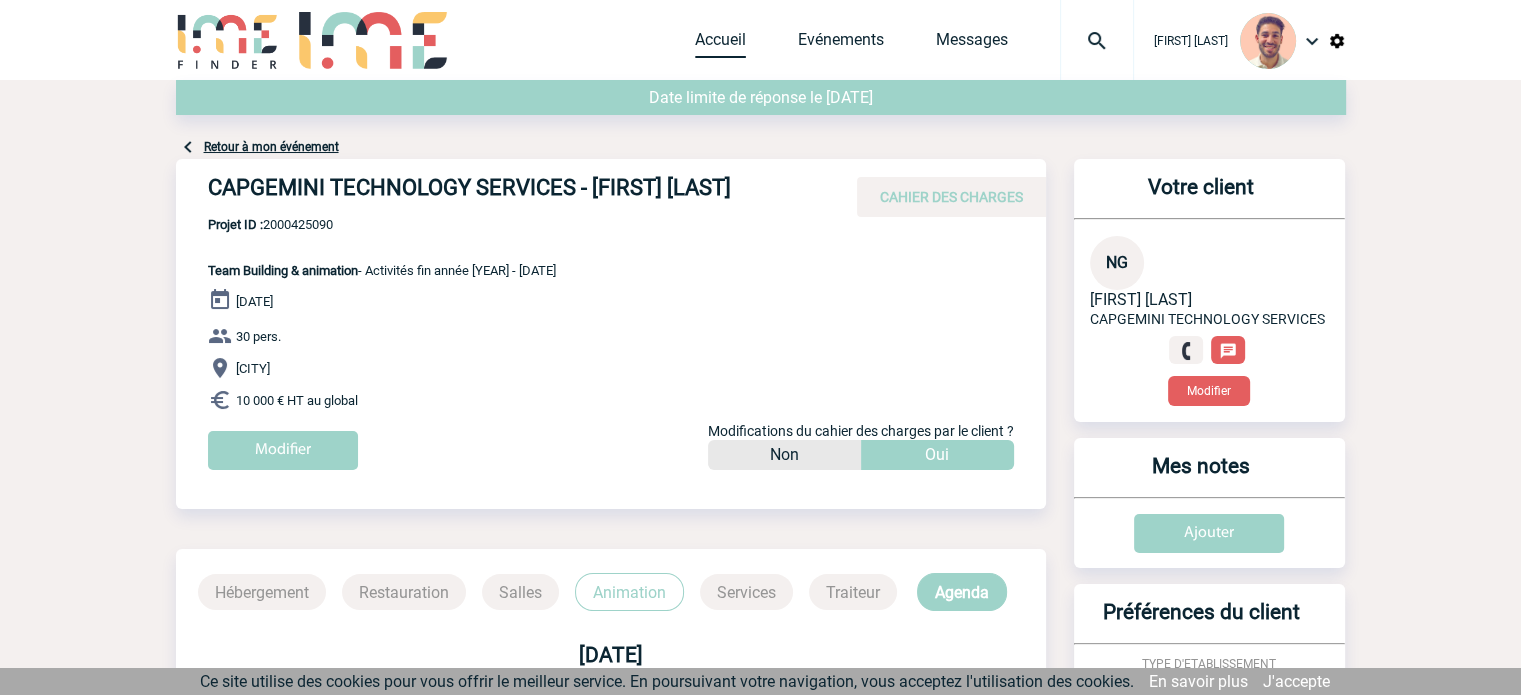 click on "Accueil" at bounding box center (720, 44) 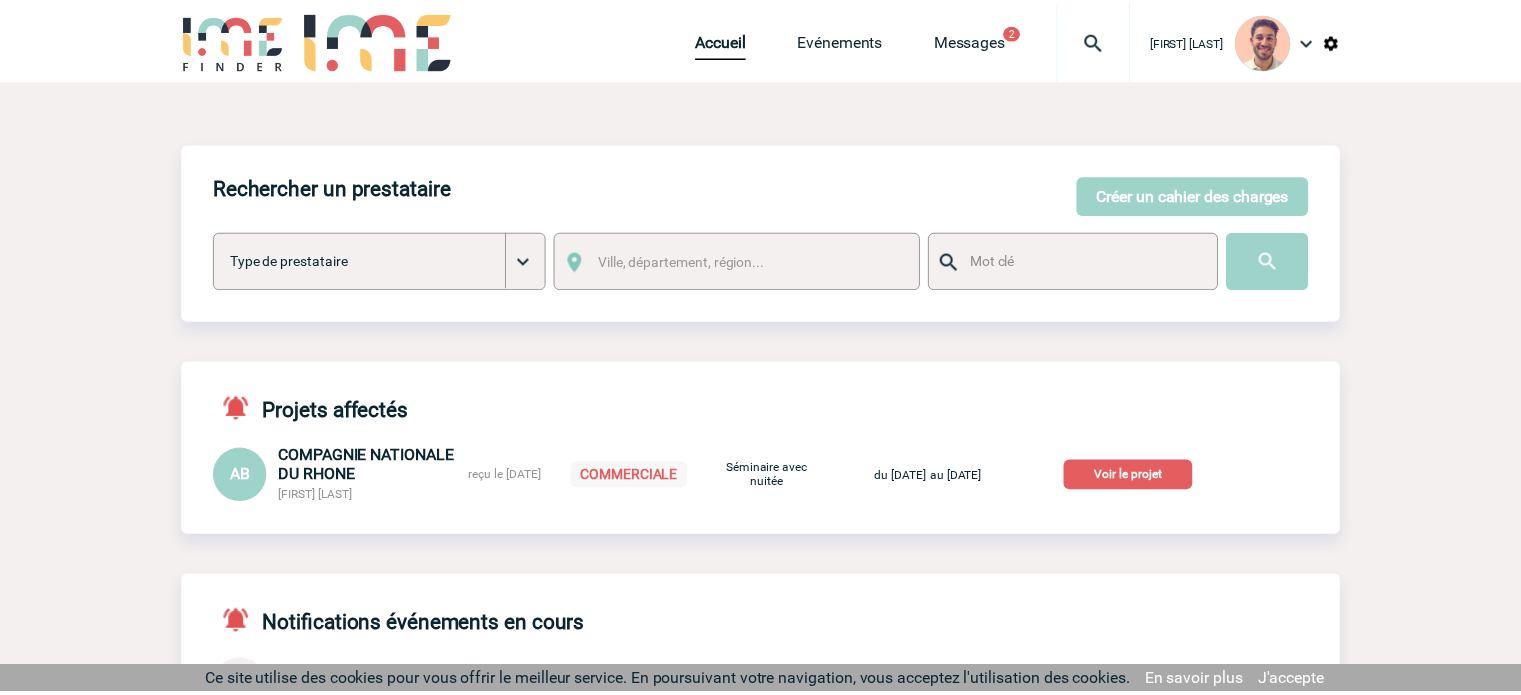 scroll, scrollTop: 0, scrollLeft: 0, axis: both 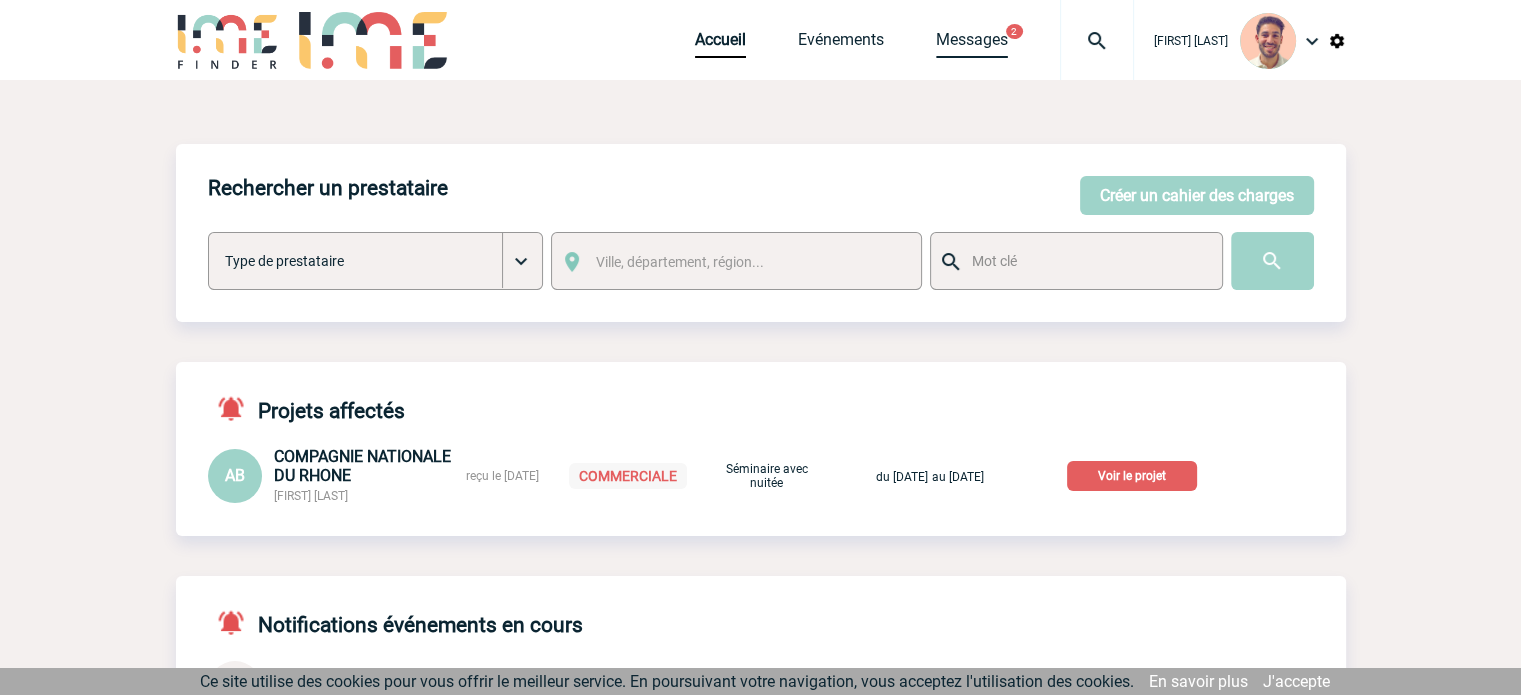 click on "Messages" at bounding box center [972, 44] 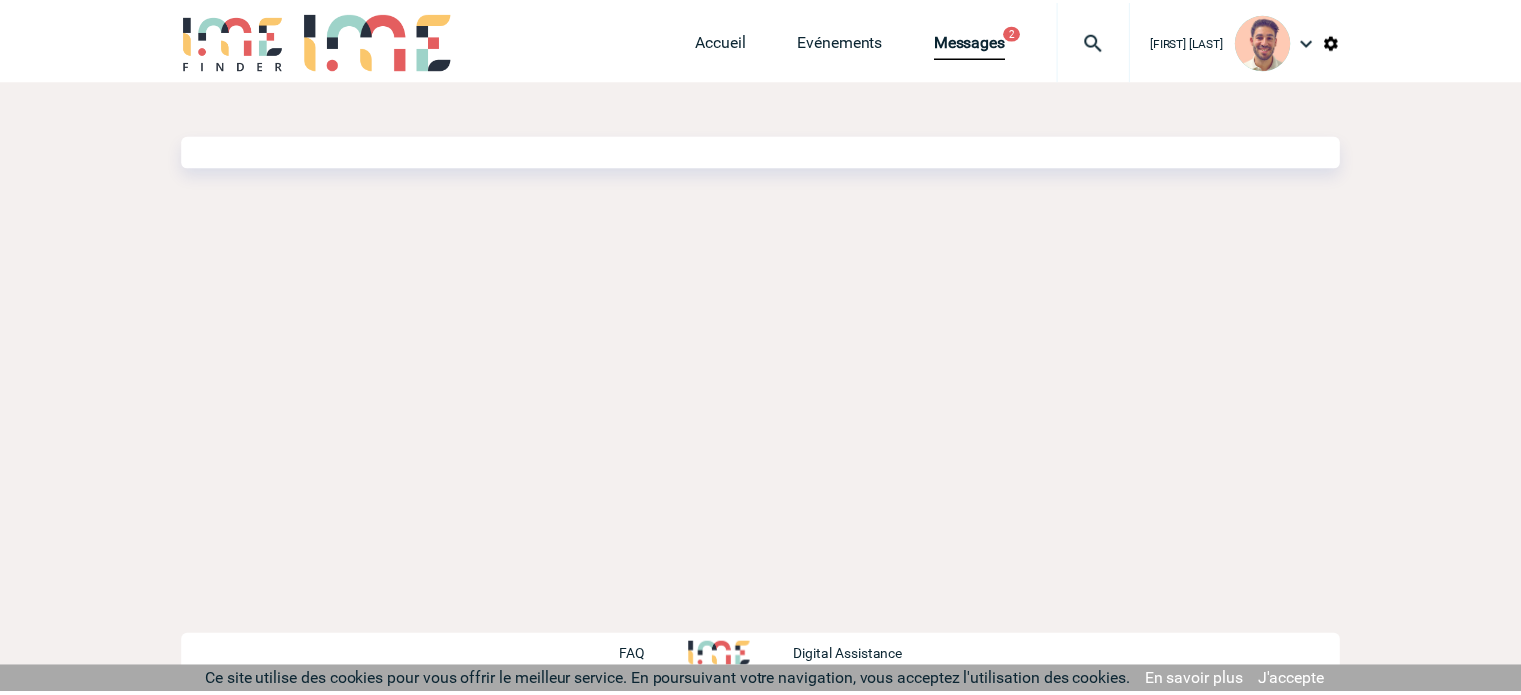 scroll, scrollTop: 0, scrollLeft: 0, axis: both 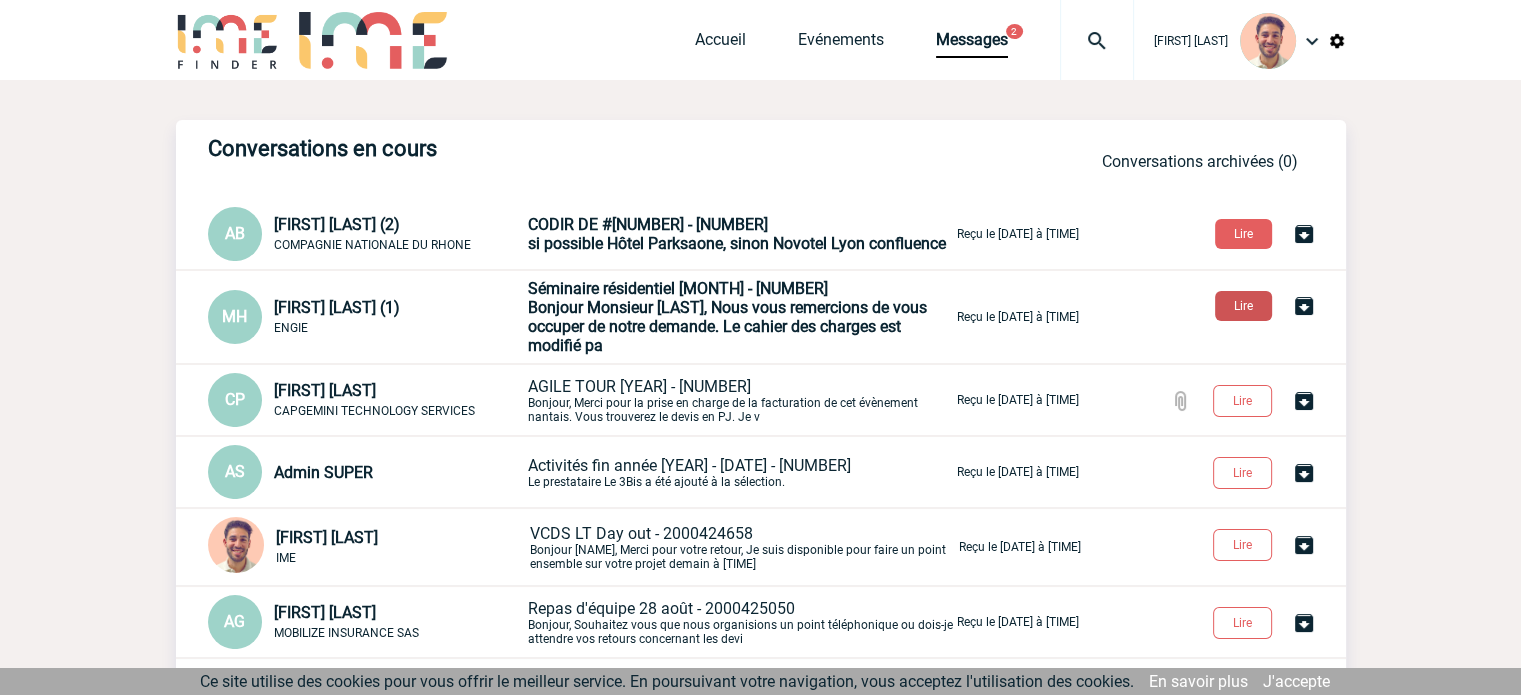 click on "Lire" at bounding box center [1243, 306] 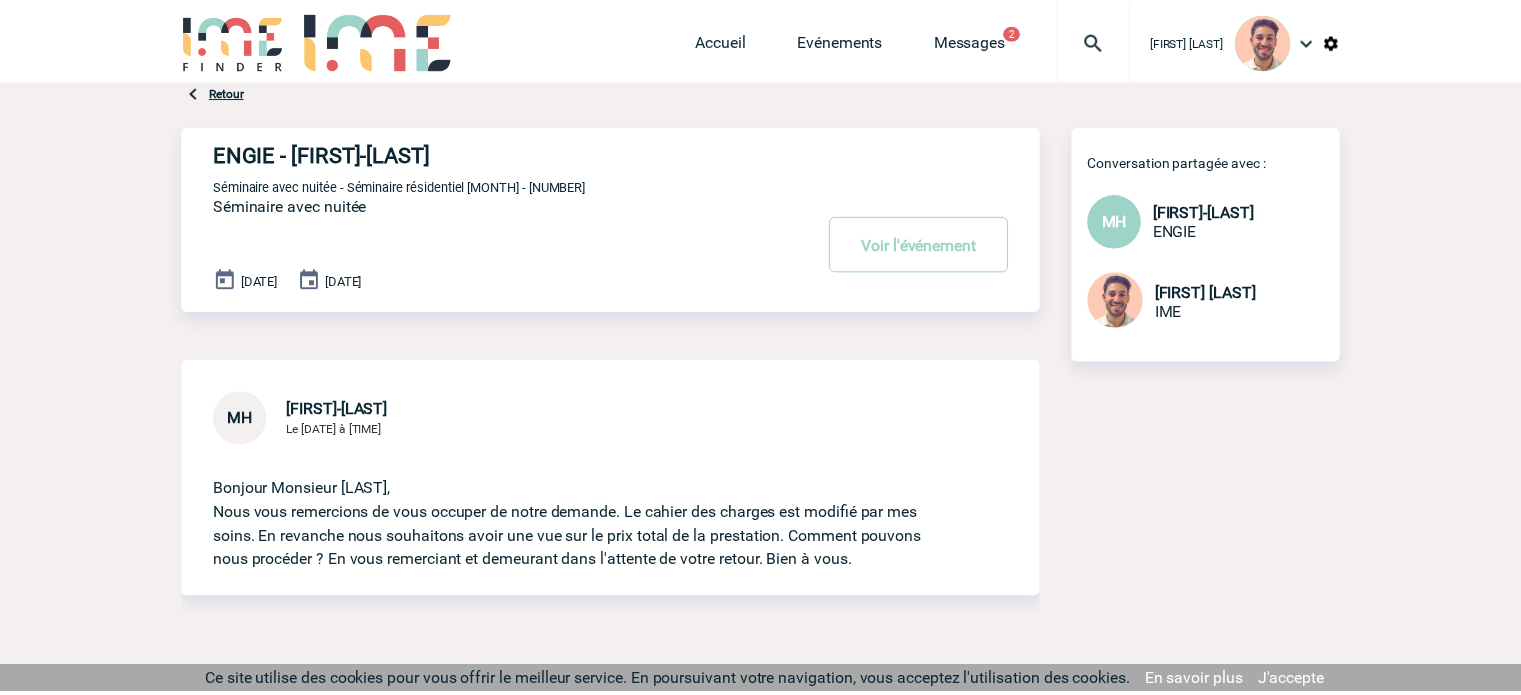 scroll, scrollTop: 0, scrollLeft: 0, axis: both 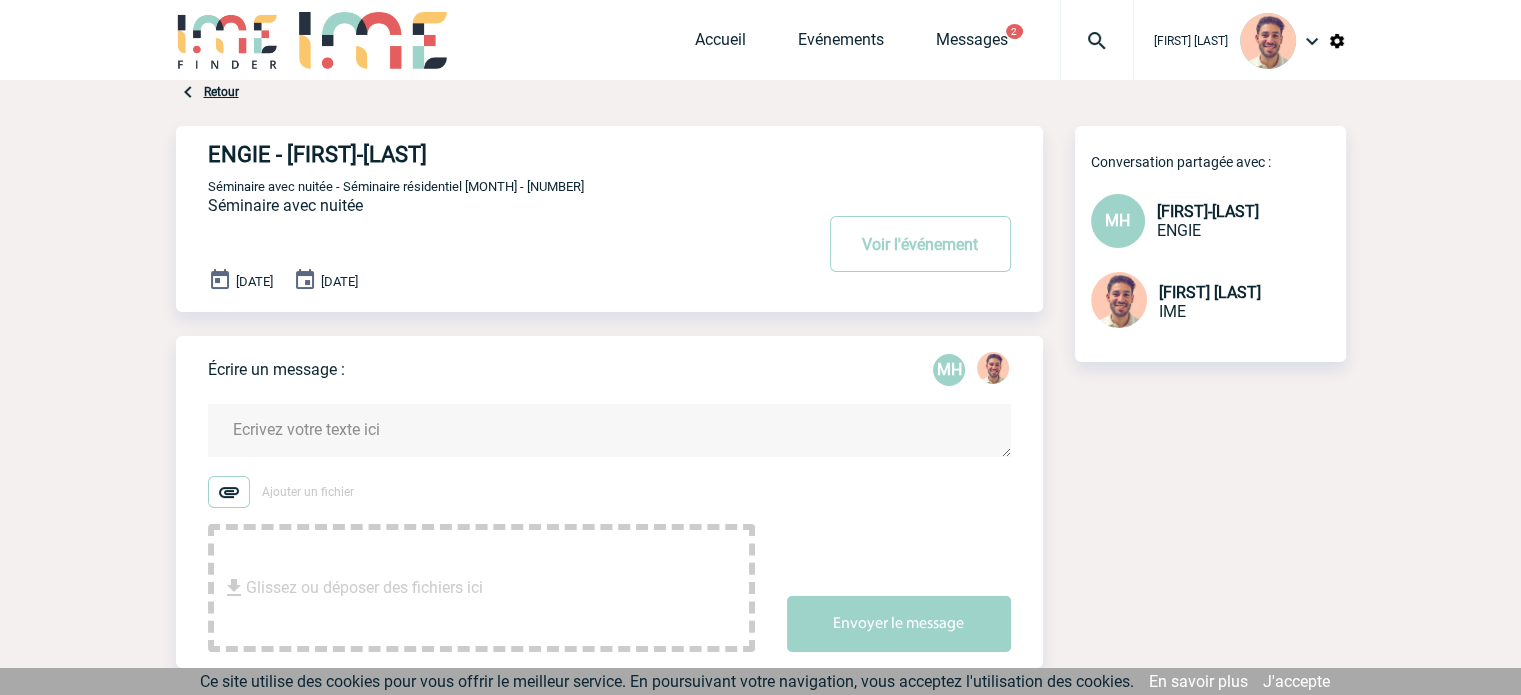 click on "Ajouter un fichier
Glissez ou déposer des fichiers ici
Envoyer le message" at bounding box center [625, 515] 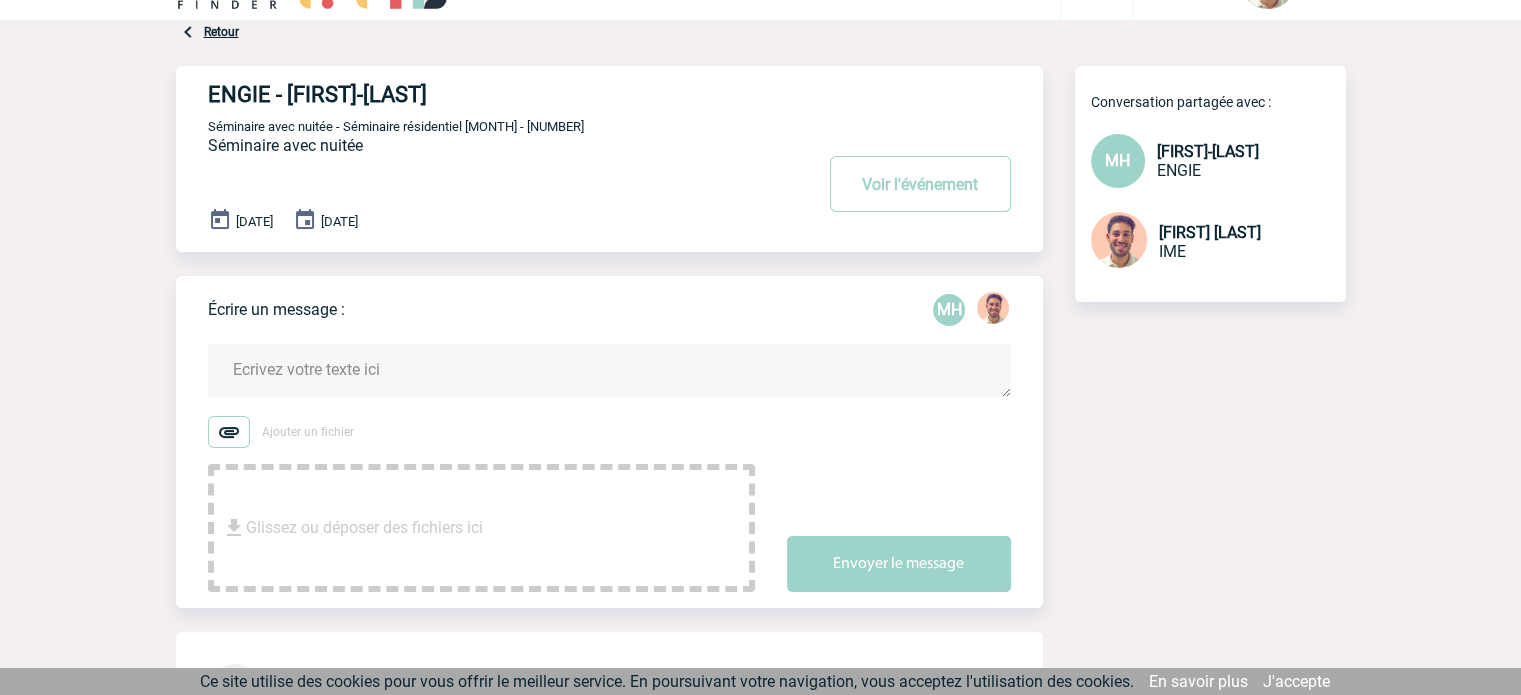 scroll, scrollTop: 0, scrollLeft: 0, axis: both 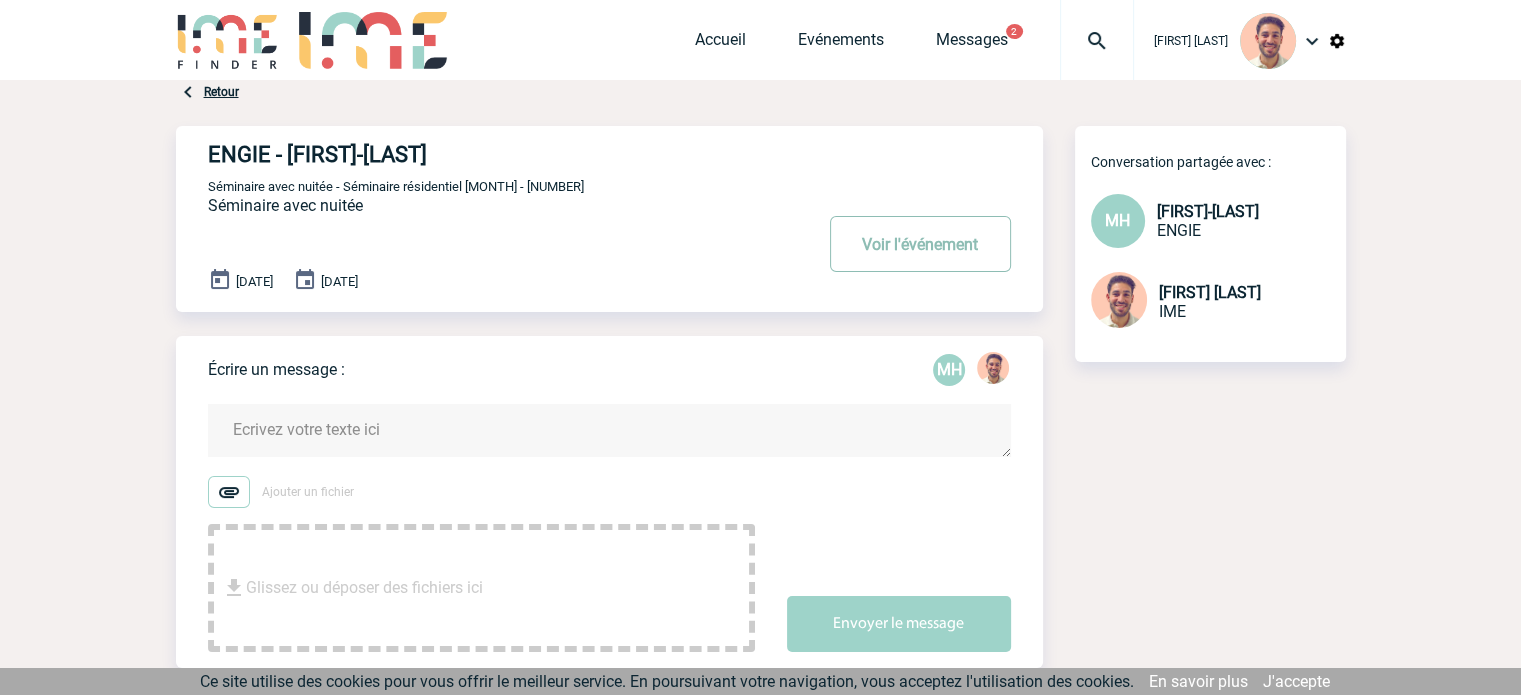 click on "Voir l'événement" at bounding box center [920, 244] 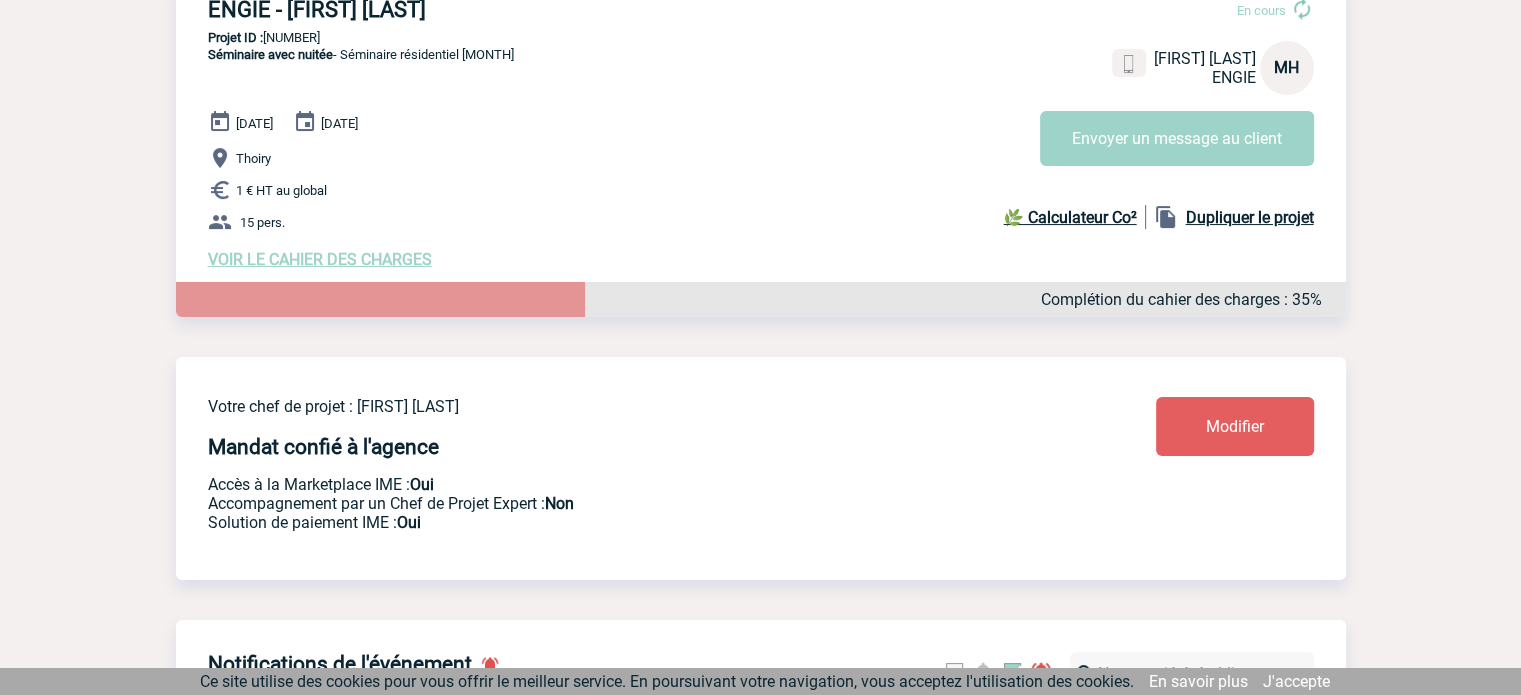 scroll, scrollTop: 0, scrollLeft: 0, axis: both 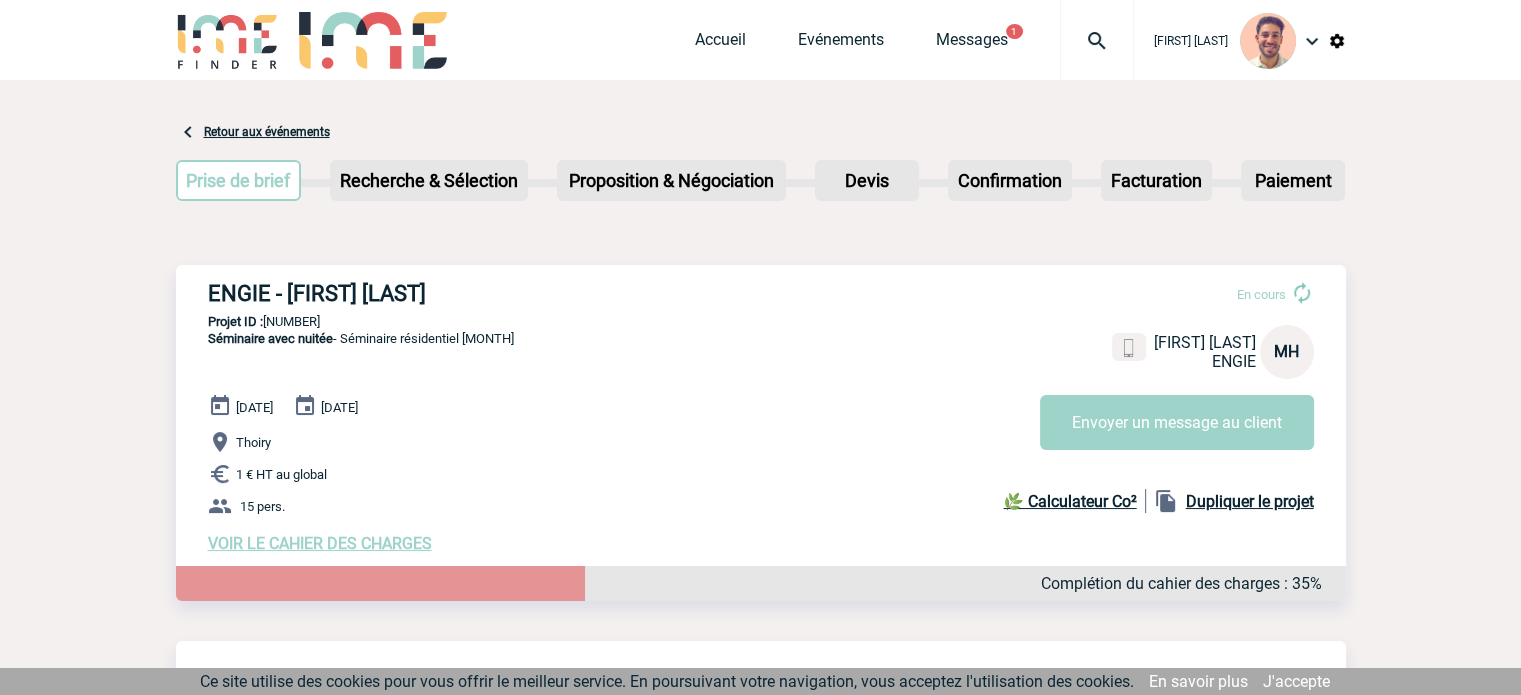 click on "VOIR LE CAHIER DES CHARGES" at bounding box center (320, 543) 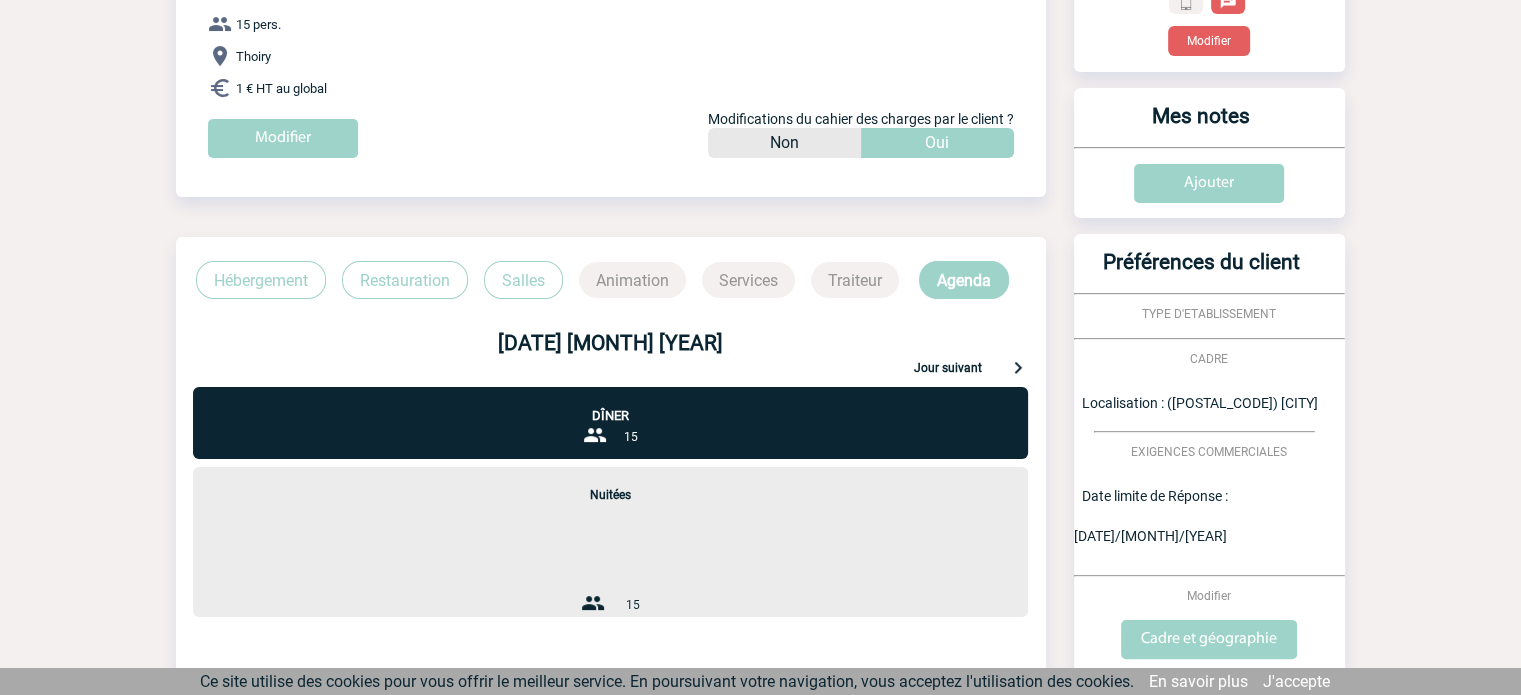 scroll, scrollTop: 309, scrollLeft: 0, axis: vertical 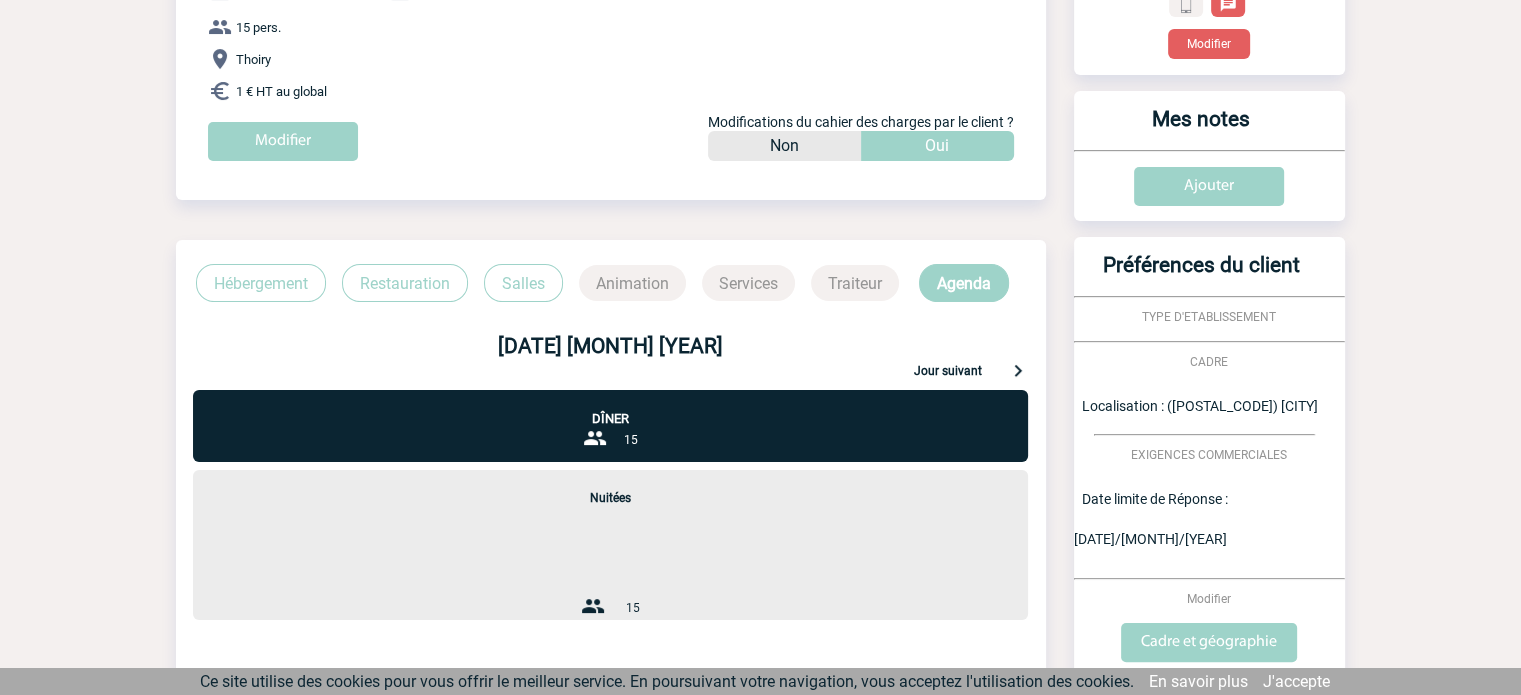 click on "Jour suivant" at bounding box center (948, 373) 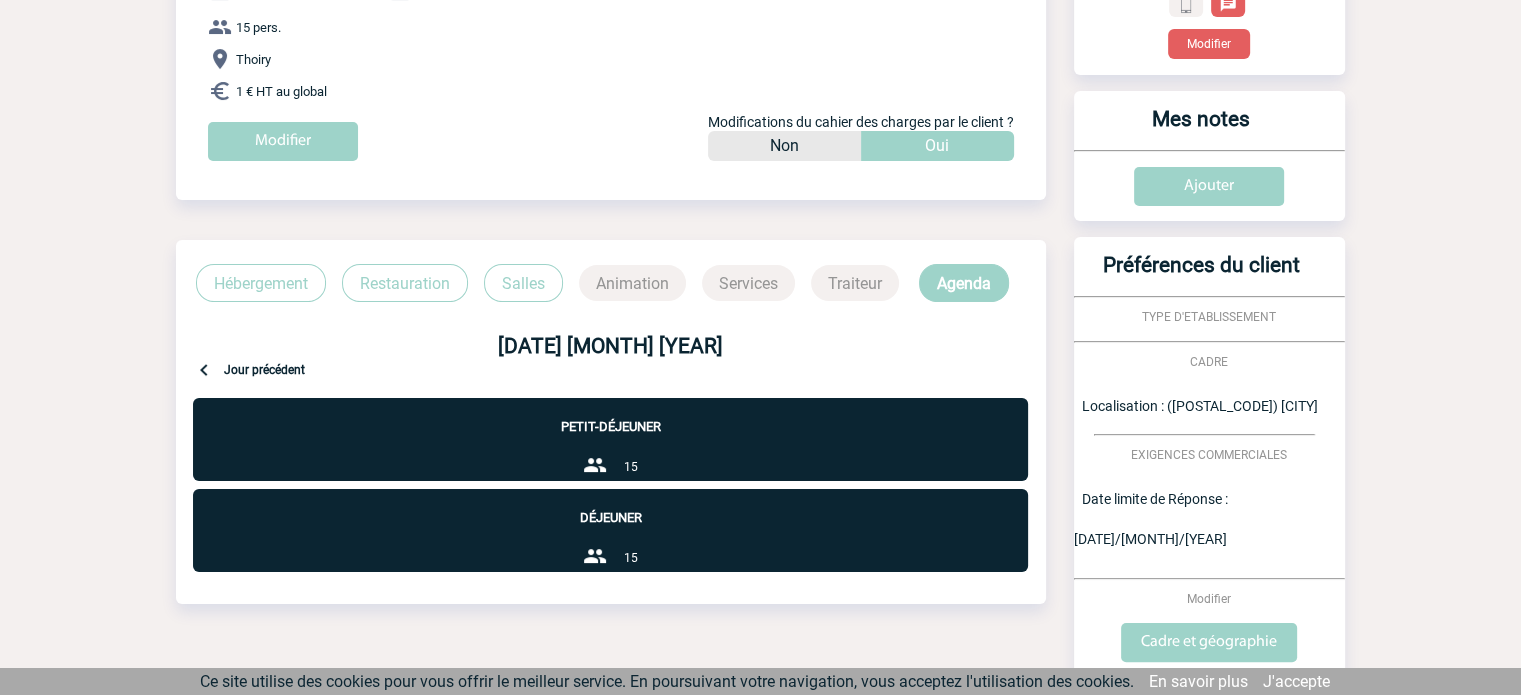 scroll, scrollTop: 493, scrollLeft: 0, axis: vertical 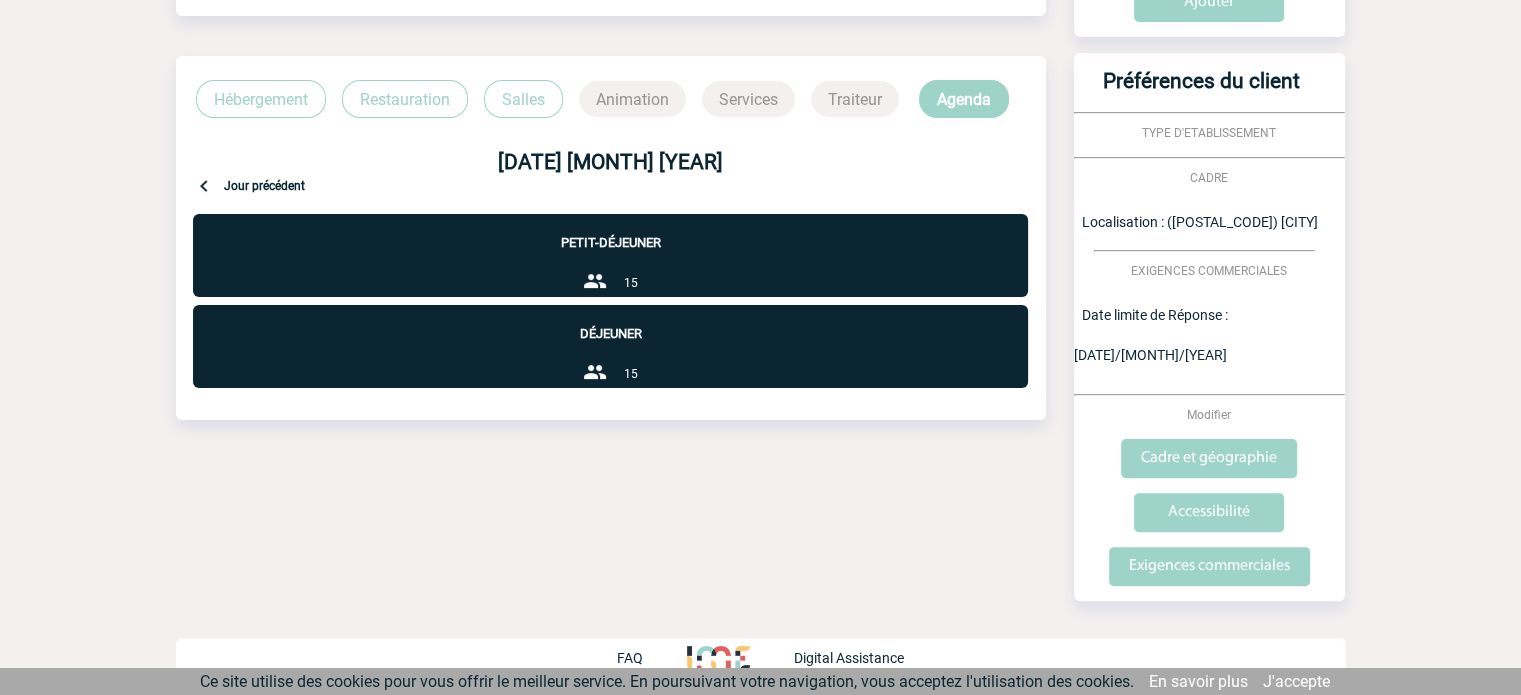 click on "Jour précédent" at bounding box center (264, 188) 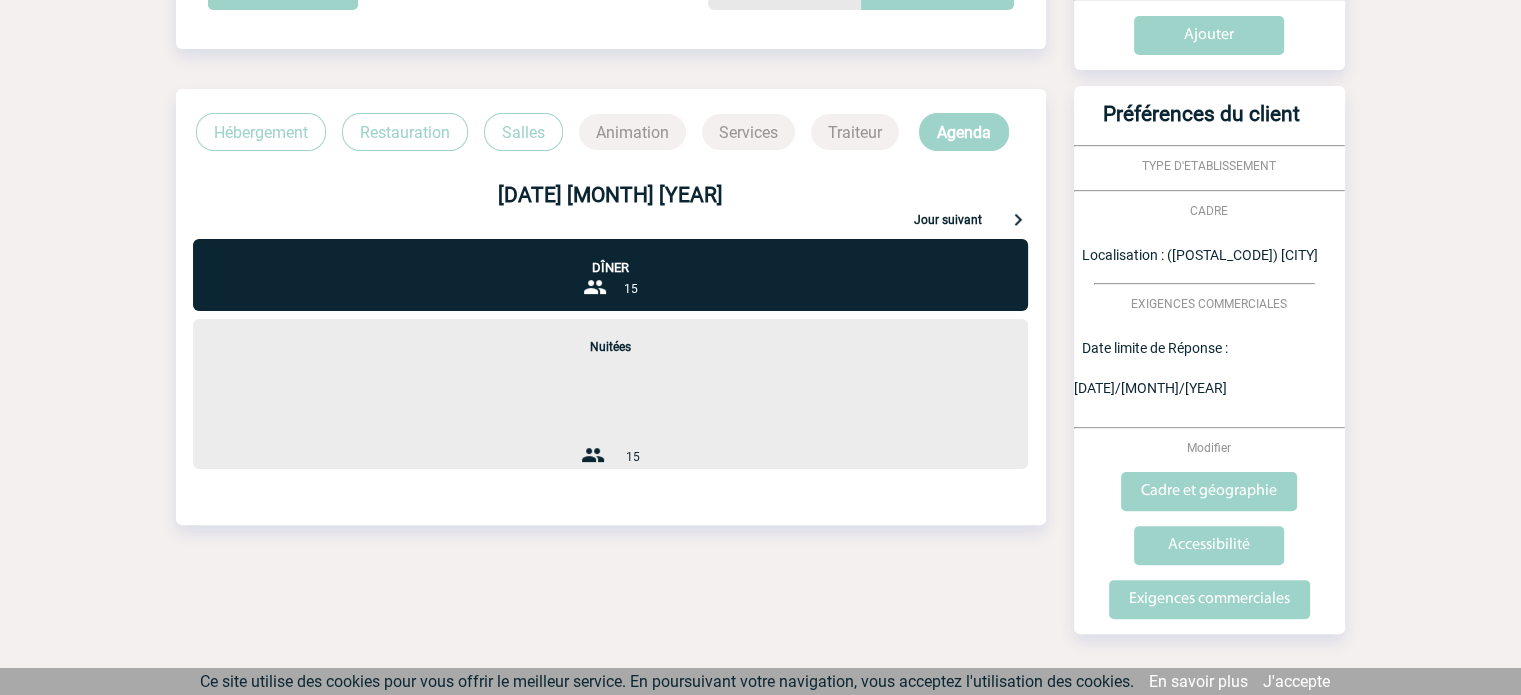 scroll, scrollTop: 493, scrollLeft: 0, axis: vertical 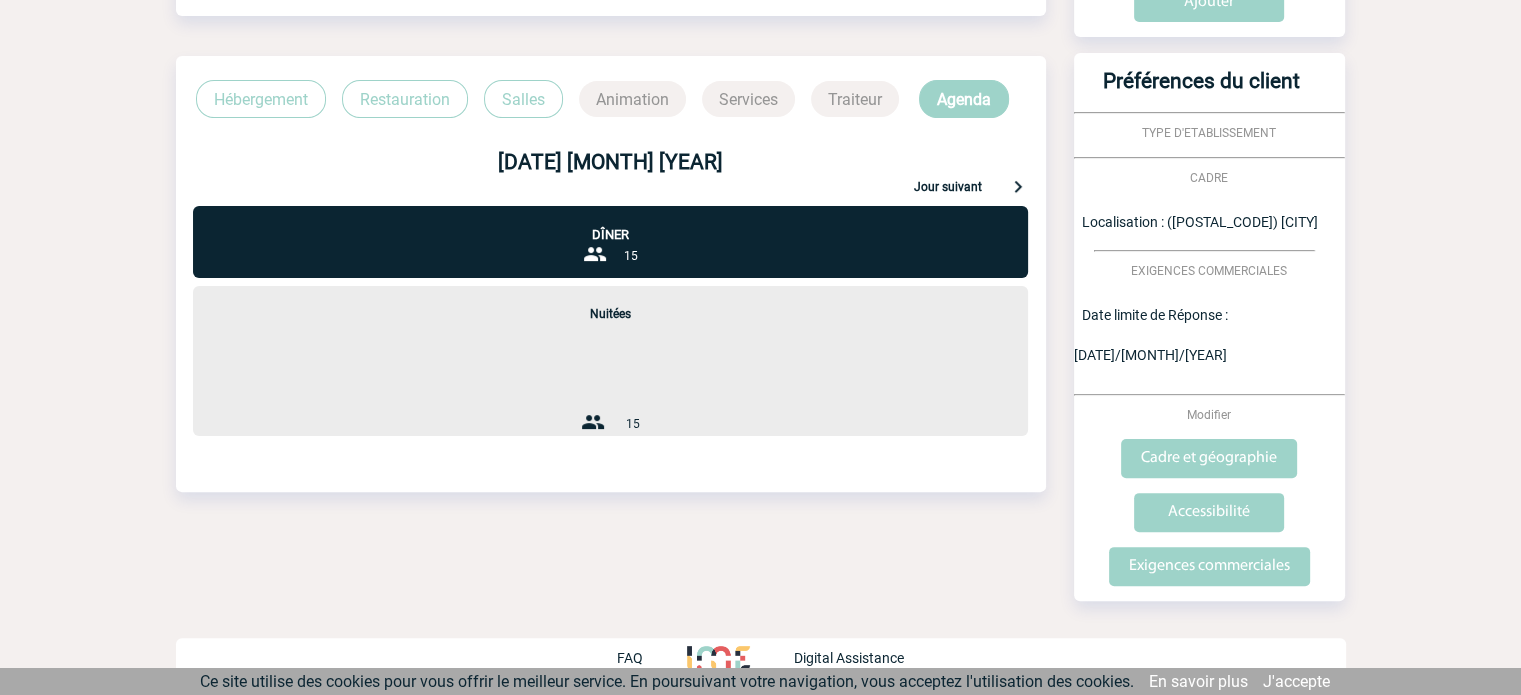click on "Jour suivant" at bounding box center [972, 186] 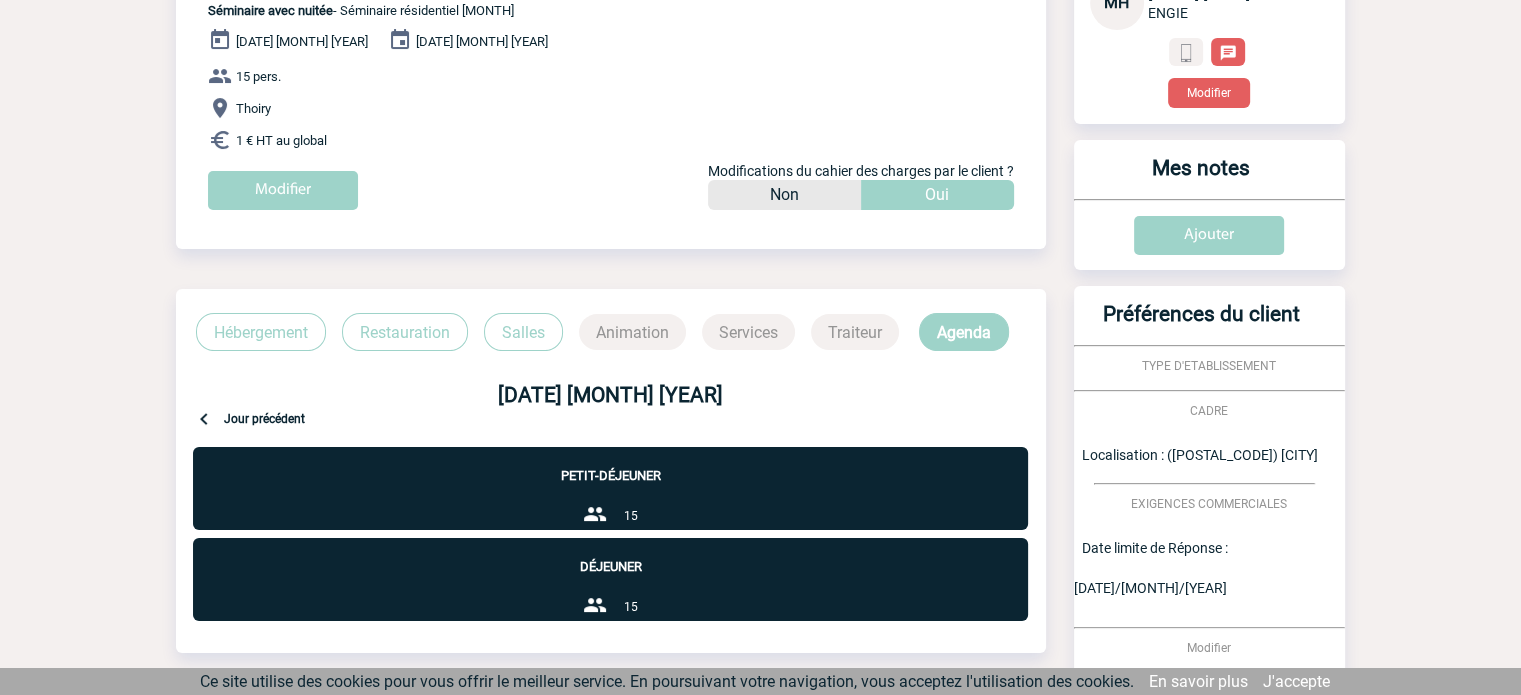 scroll, scrollTop: 493, scrollLeft: 0, axis: vertical 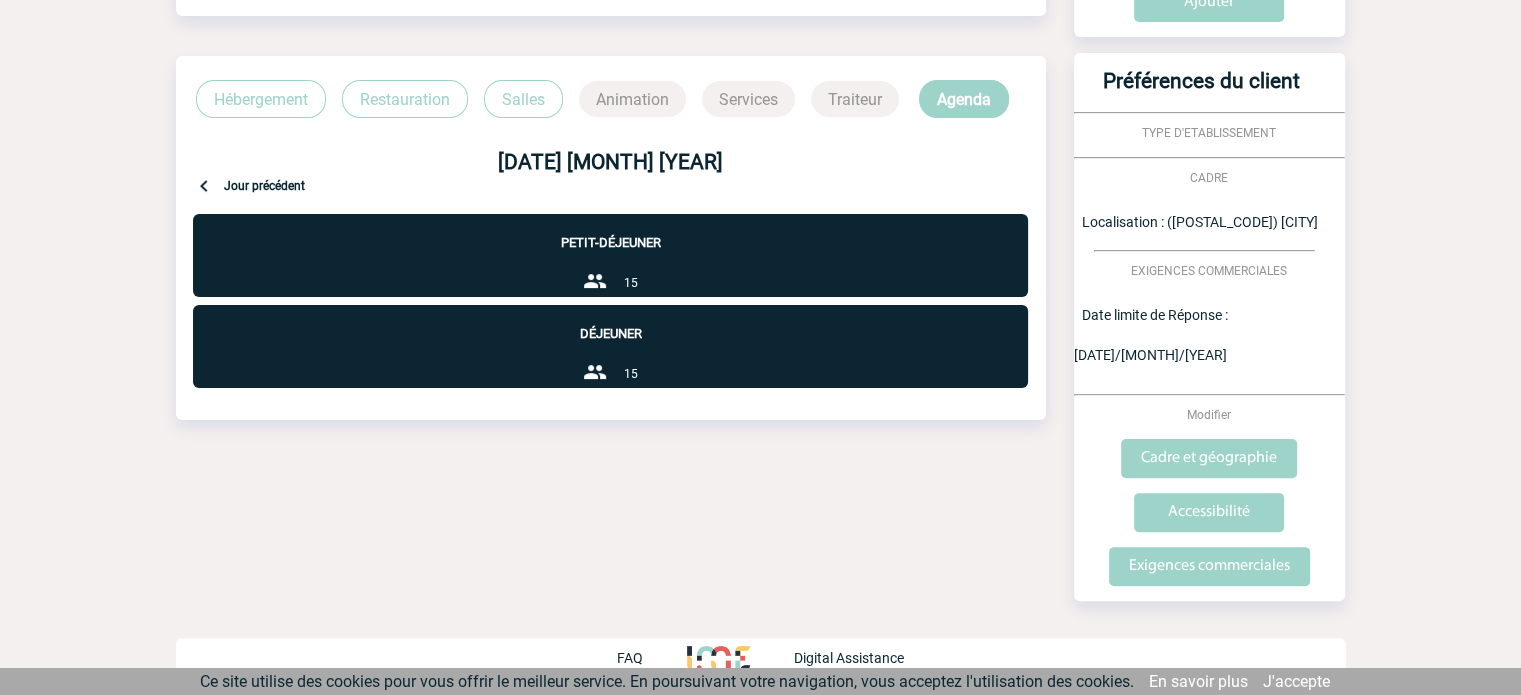 click on "Jour précédent" at bounding box center (264, 188) 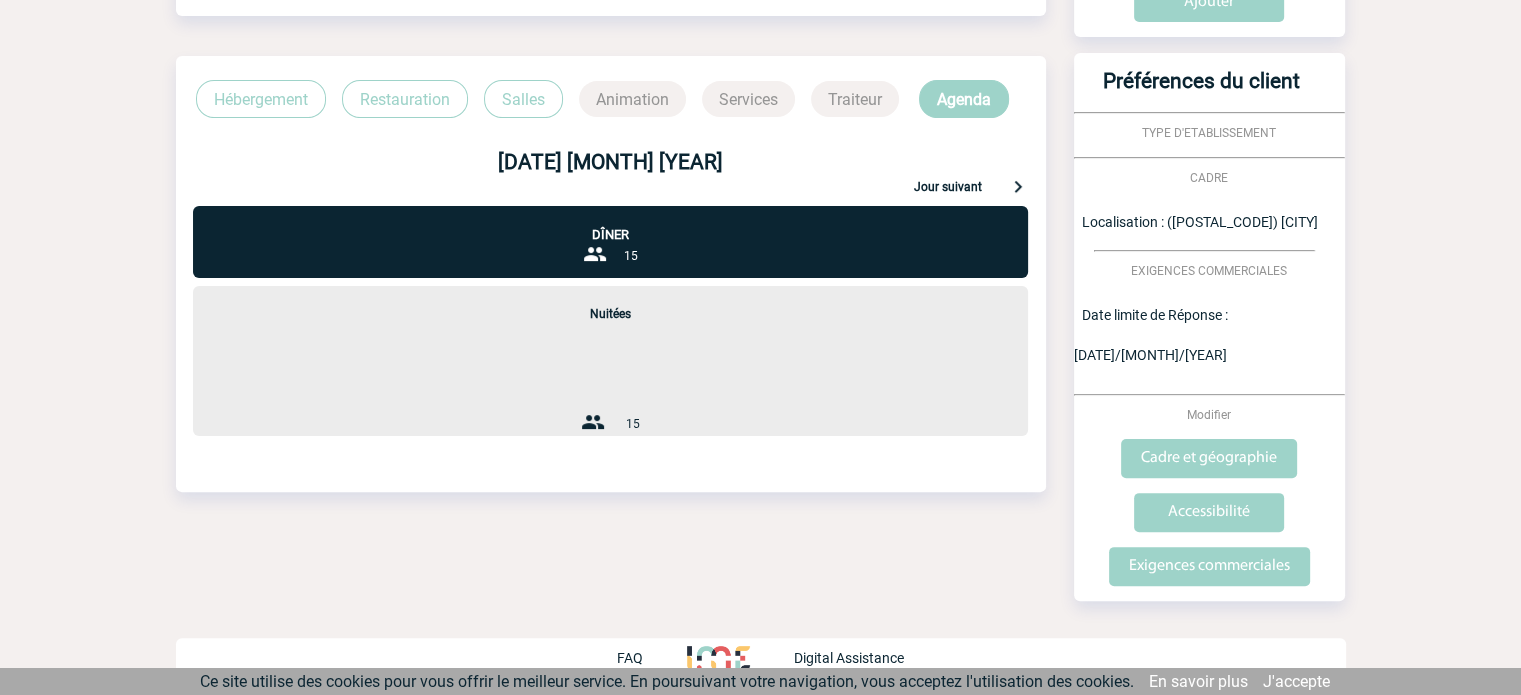 scroll, scrollTop: 0, scrollLeft: 0, axis: both 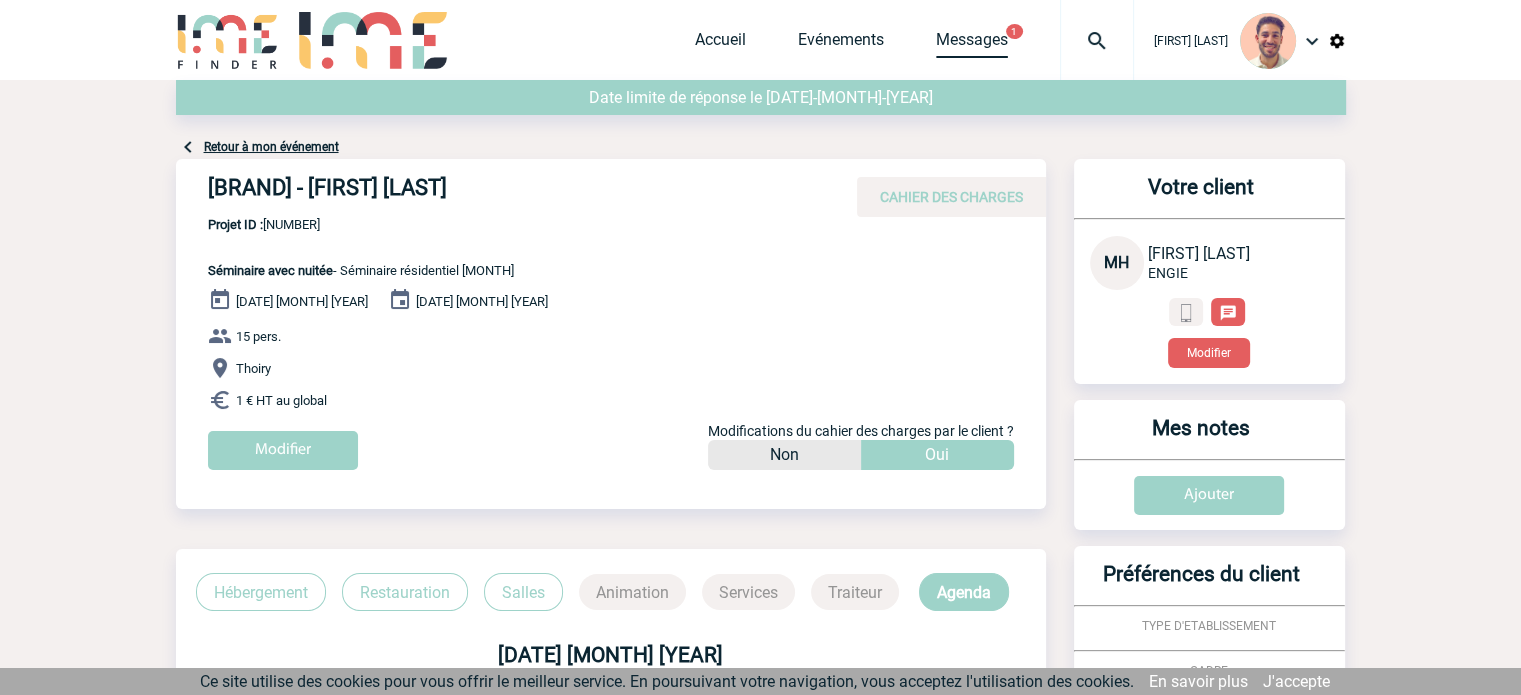 click on "Messages" at bounding box center (972, 44) 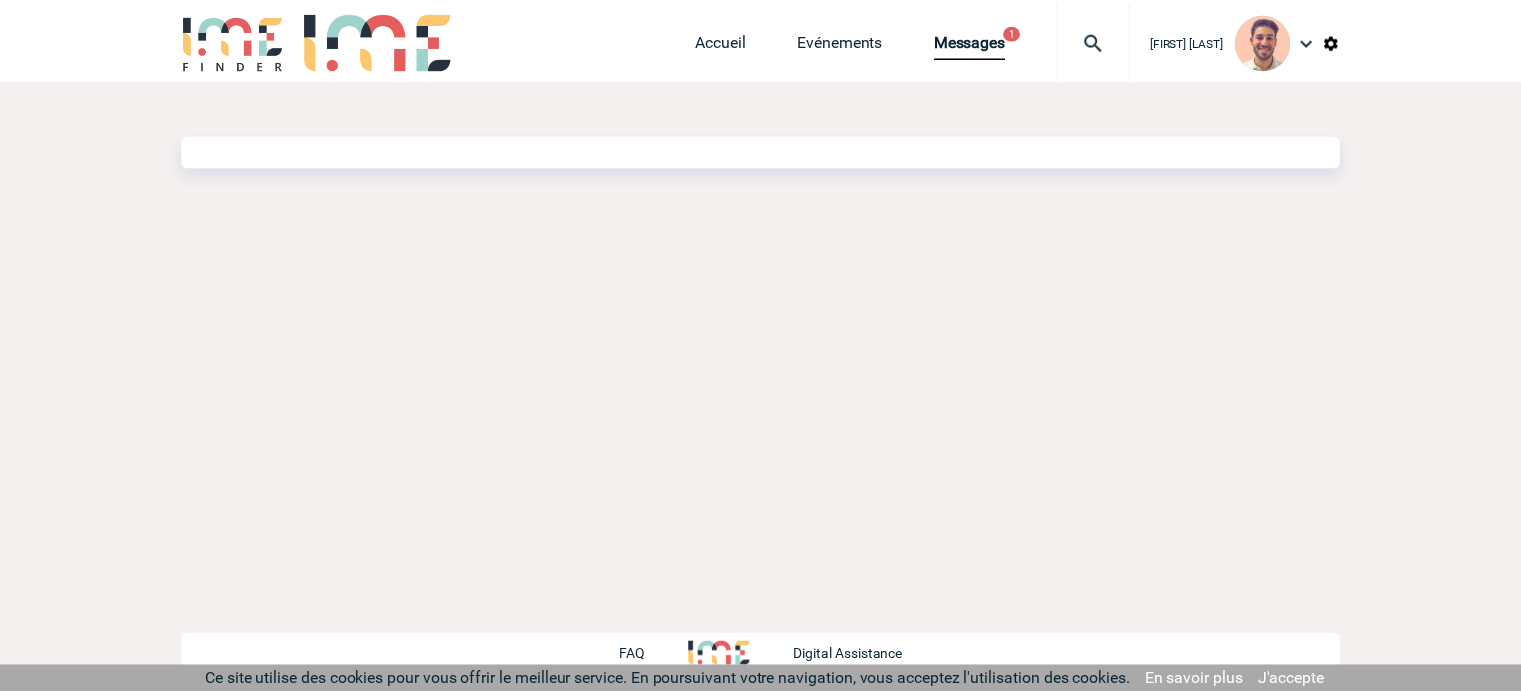 scroll, scrollTop: 0, scrollLeft: 0, axis: both 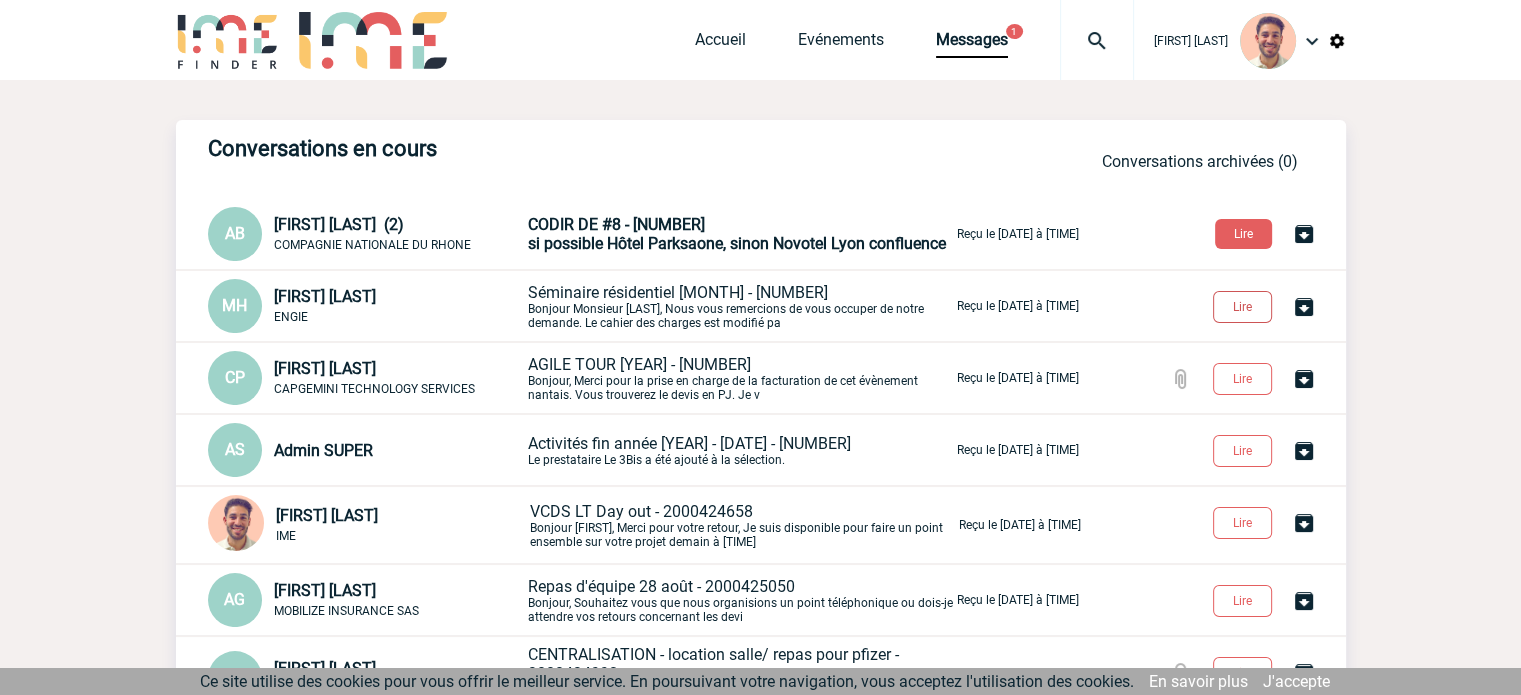 click on "Lire" at bounding box center (1242, 307) 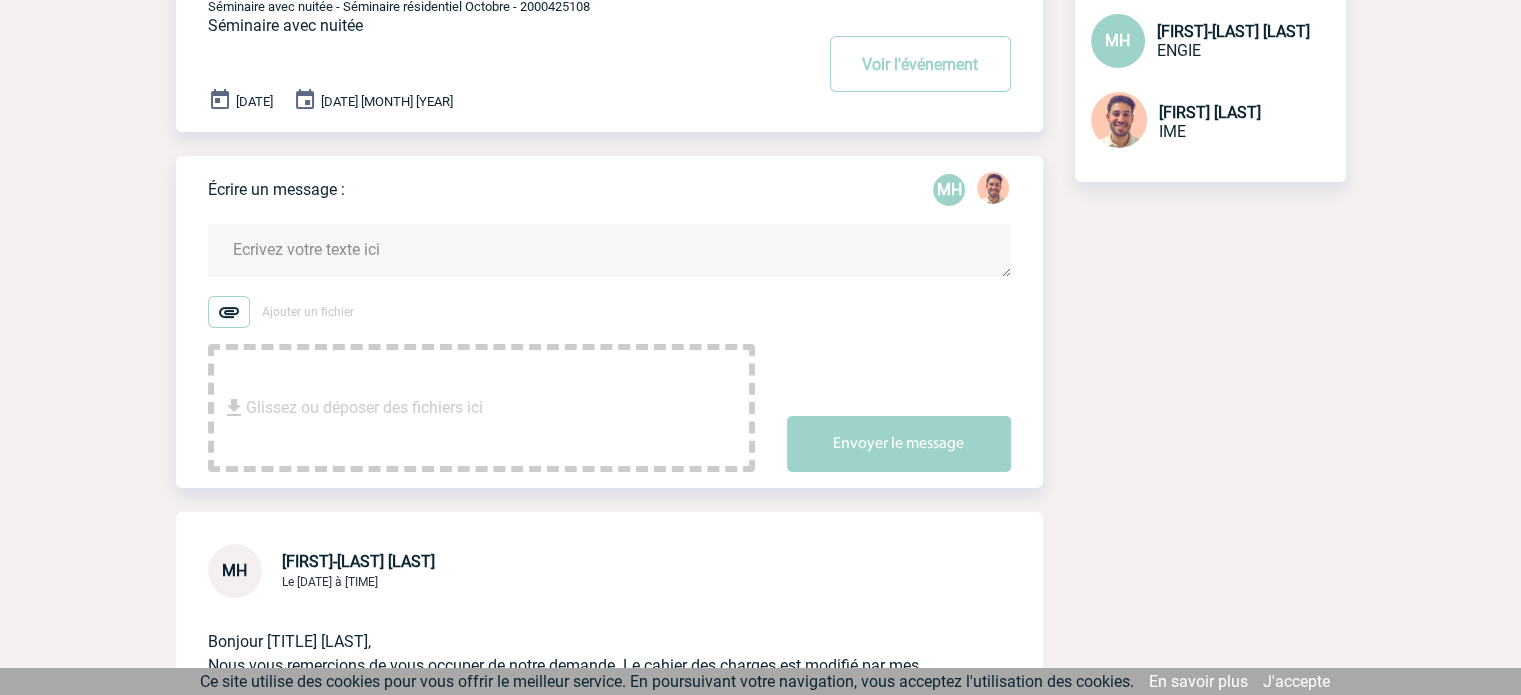 scroll, scrollTop: 178, scrollLeft: 0, axis: vertical 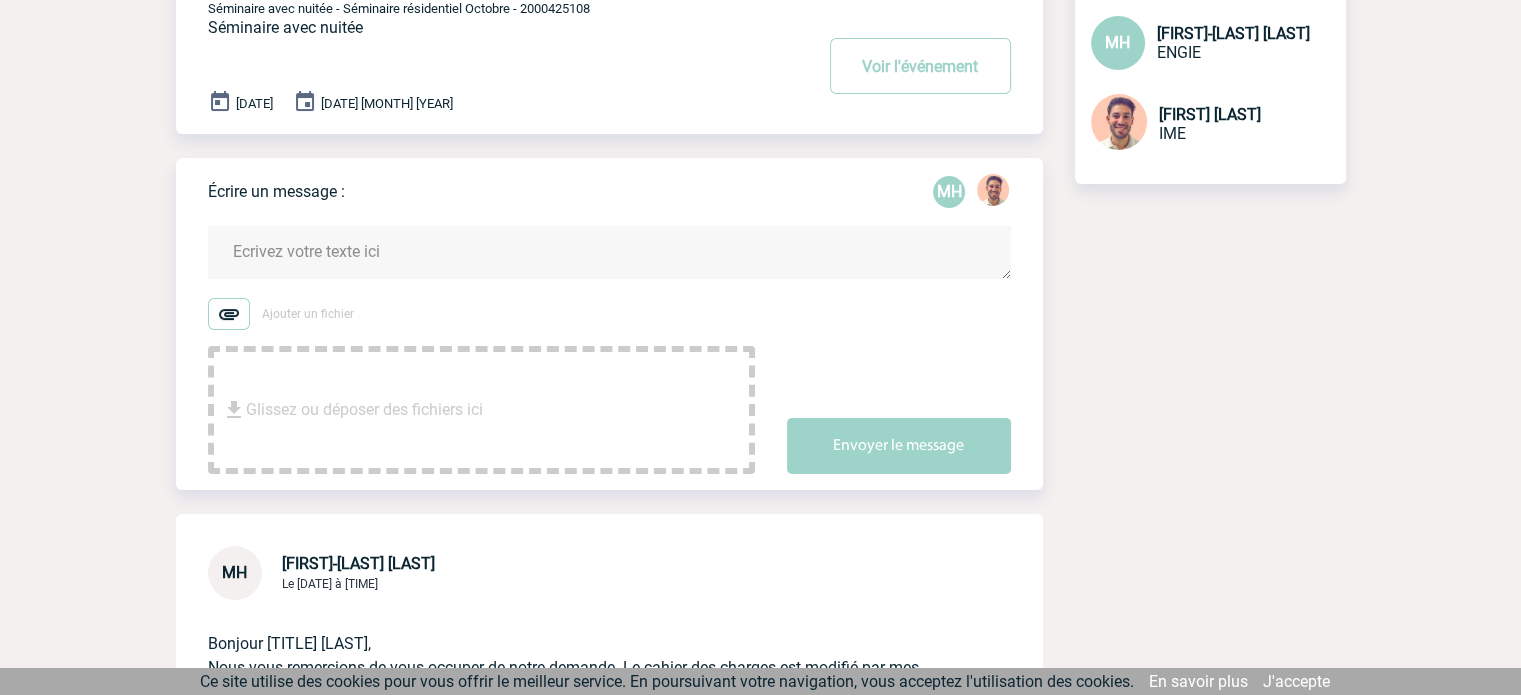 click at bounding box center [609, 252] 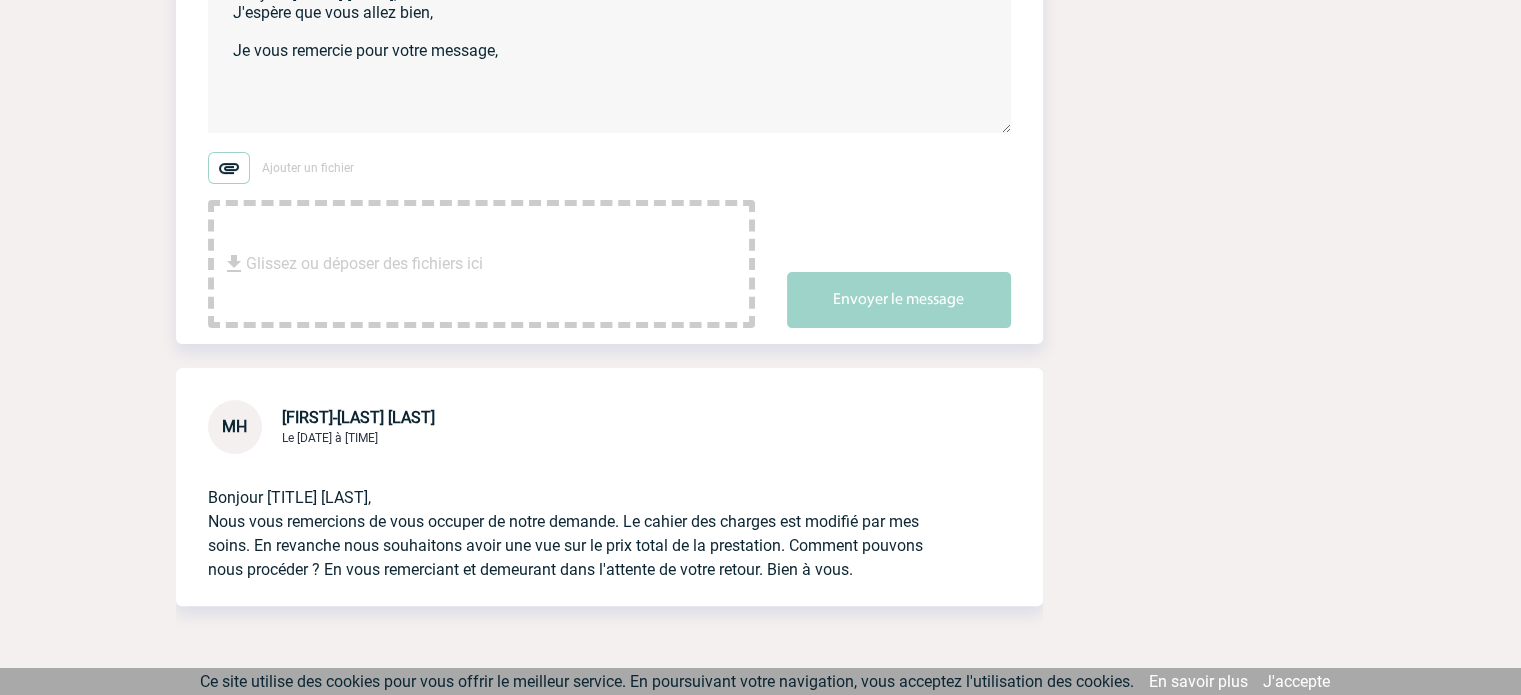 scroll, scrollTop: 210, scrollLeft: 0, axis: vertical 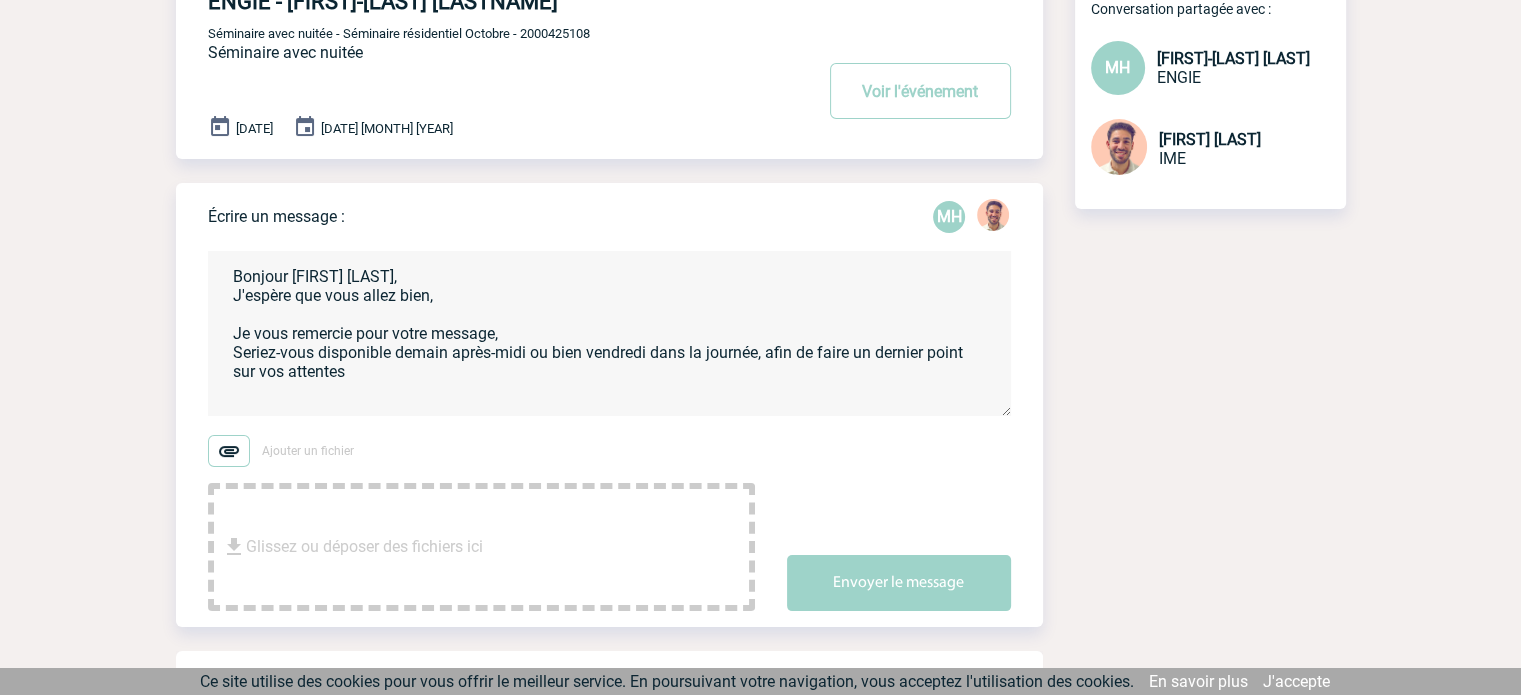 click on "Bonjour [FIRST] [LAST],
J'espère que vous allez bien,
Je vous remercie pour votre message,
Seriez-vous disponible demain après-midi ou bien vendredi dans la journée, afin de faire un dernier point sur vos attentes" at bounding box center [609, 333] 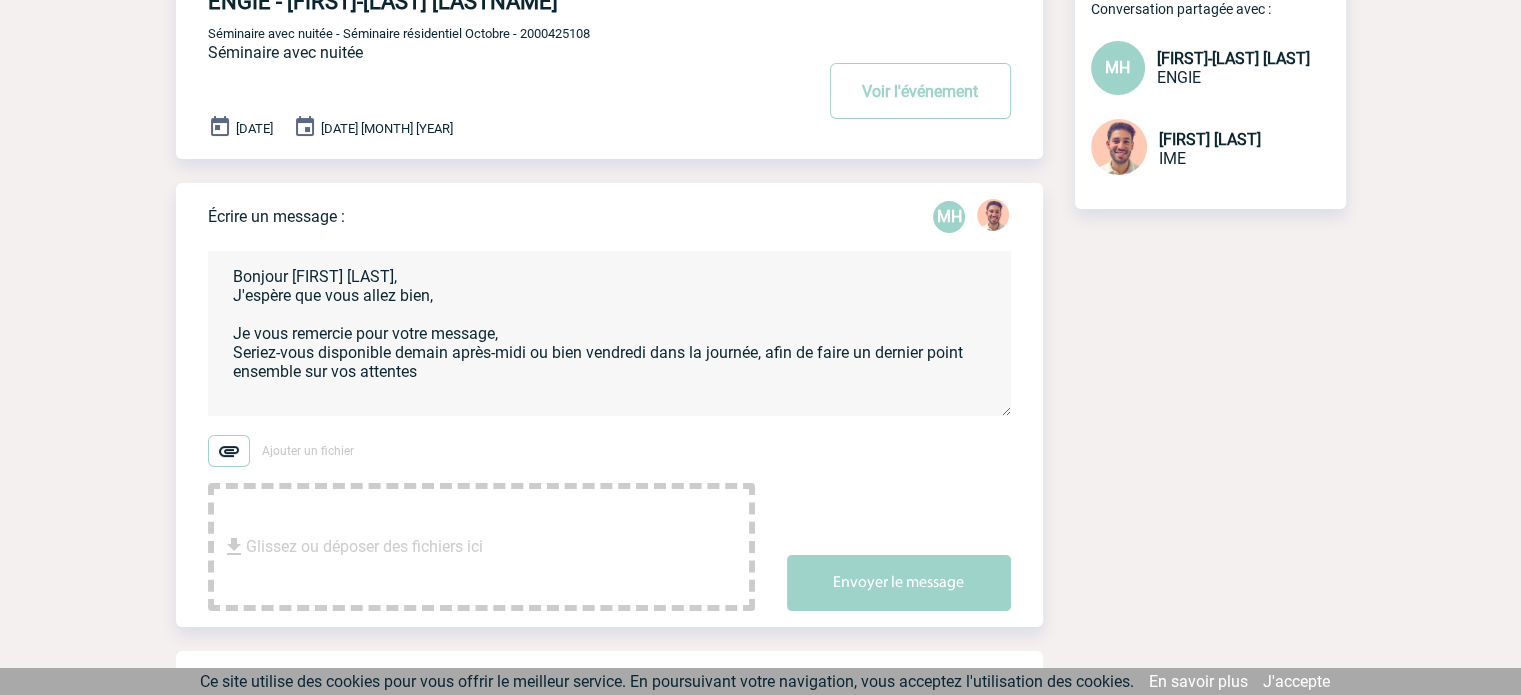 click on "Bonjour [FIRST] [LAST],
J'espère que vous allez bien,
Je vous remercie pour votre message,
Seriez-vous disponible demain après-midi ou bien vendredi dans la journée, afin de faire un dernier point ensemble sur vos attentes" at bounding box center (609, 333) 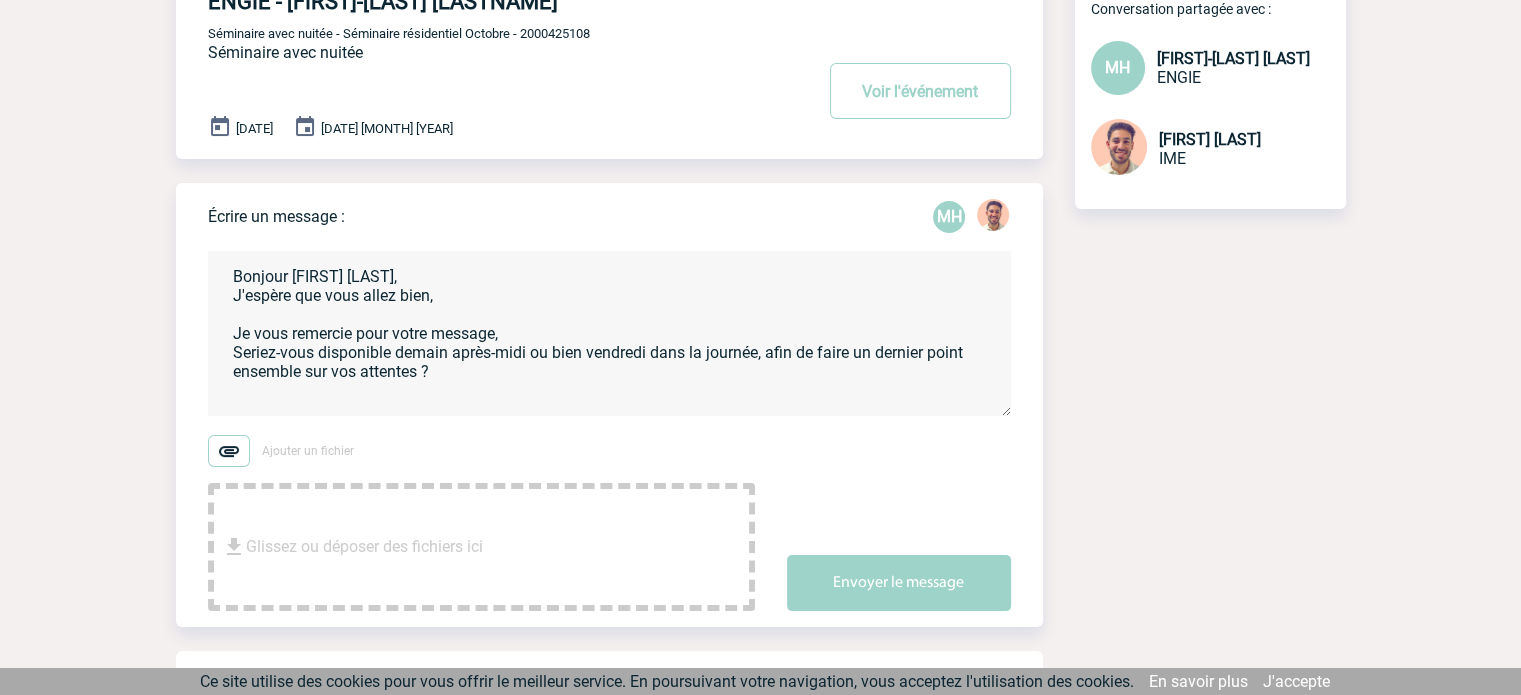 click on "Bonjour [FIRST] [LAST],
J'espère que vous allez bien,
Je vous remercie pour votre message,
Seriez-vous disponible demain après-midi ou bien vendredi dans la journée, afin de faire un dernier point ensemble sur vos attentes ?" at bounding box center [609, 333] 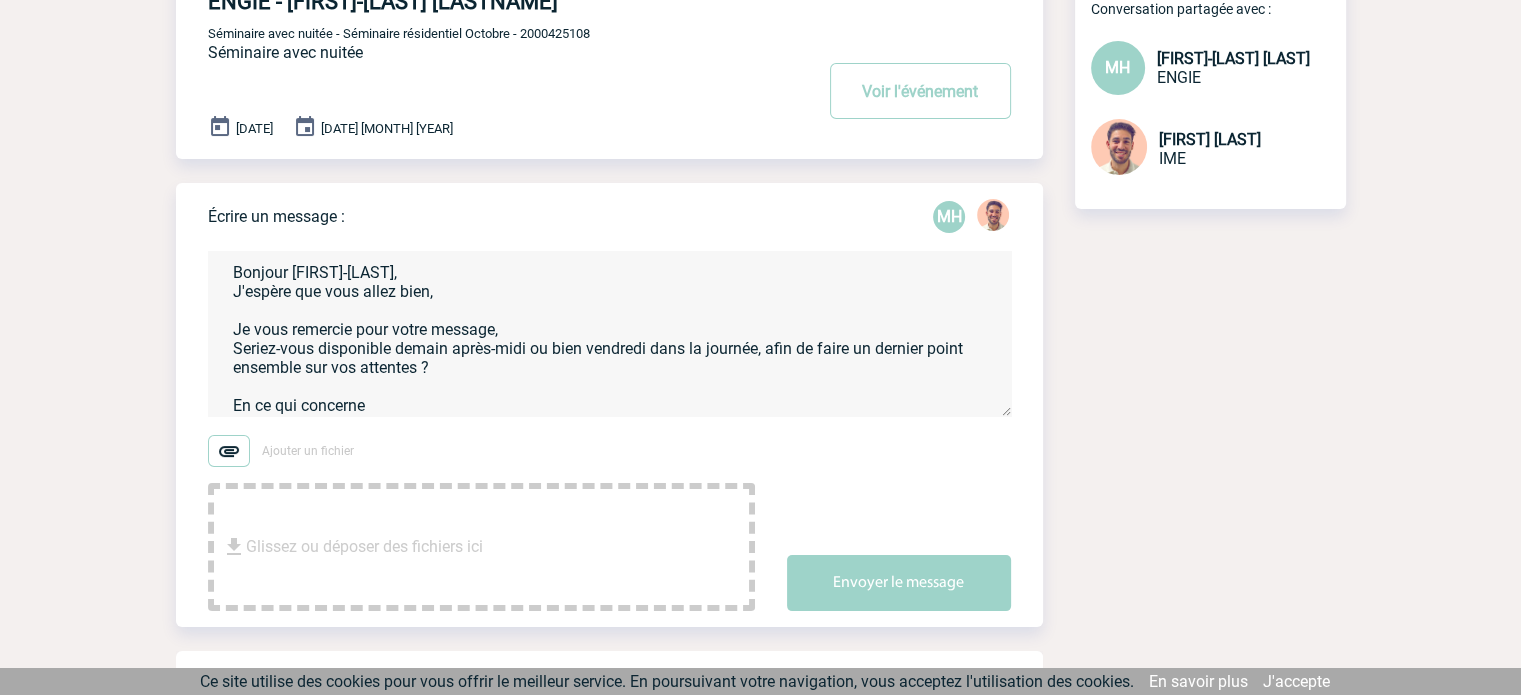 scroll, scrollTop: 9, scrollLeft: 0, axis: vertical 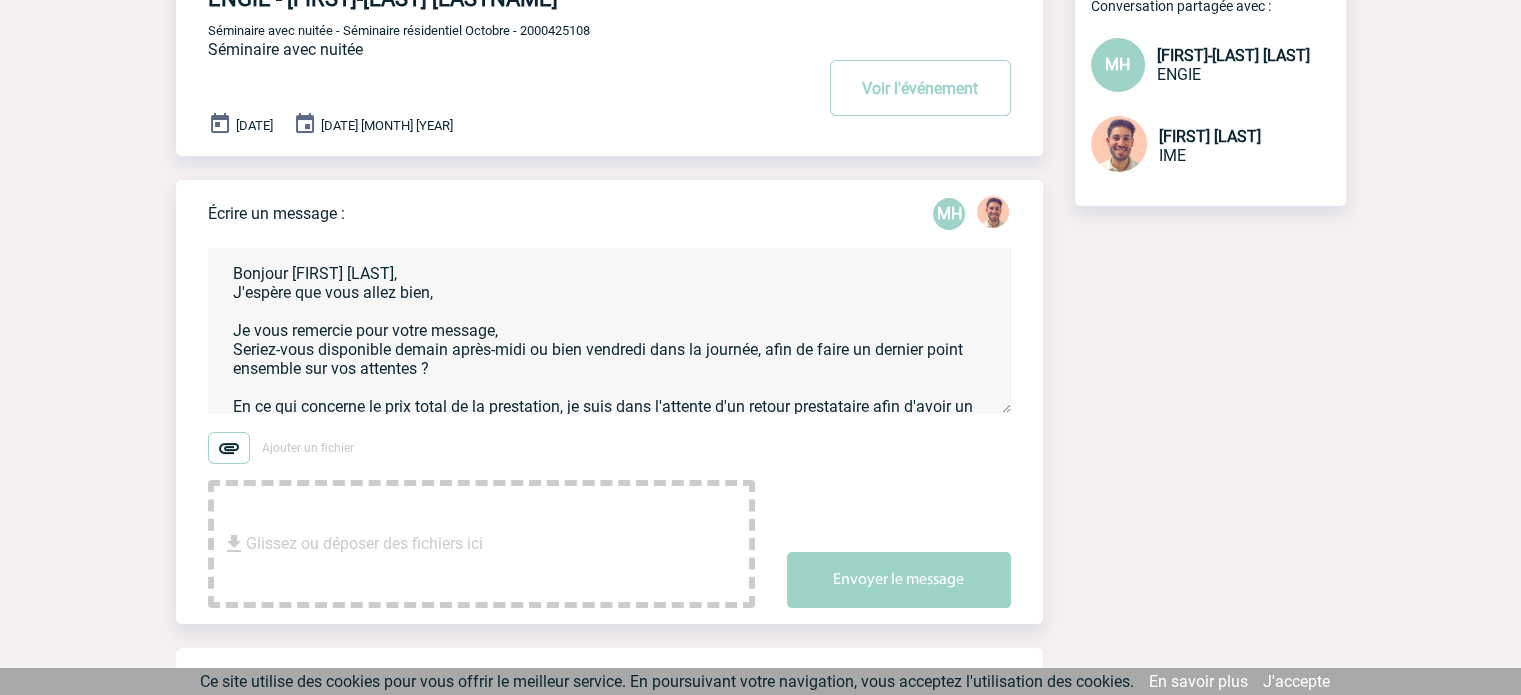 click on "Bonjour [FIRST] [LAST],
J'espère que vous allez bien,
Je vous remercie pour votre message,
Seriez-vous disponible demain après-midi ou bien vendredi dans la journée, afin de faire un dernier point ensemble sur vos attentes ?
En ce qui concerne le prix total de la prestation, je suis dans l'attente d'un retour prestataire afin d'avoir un budget global
Merci par avance pour votre retour,
Je vous souhaite une bonne fin de journée,
Bien à vous," at bounding box center [609, 330] 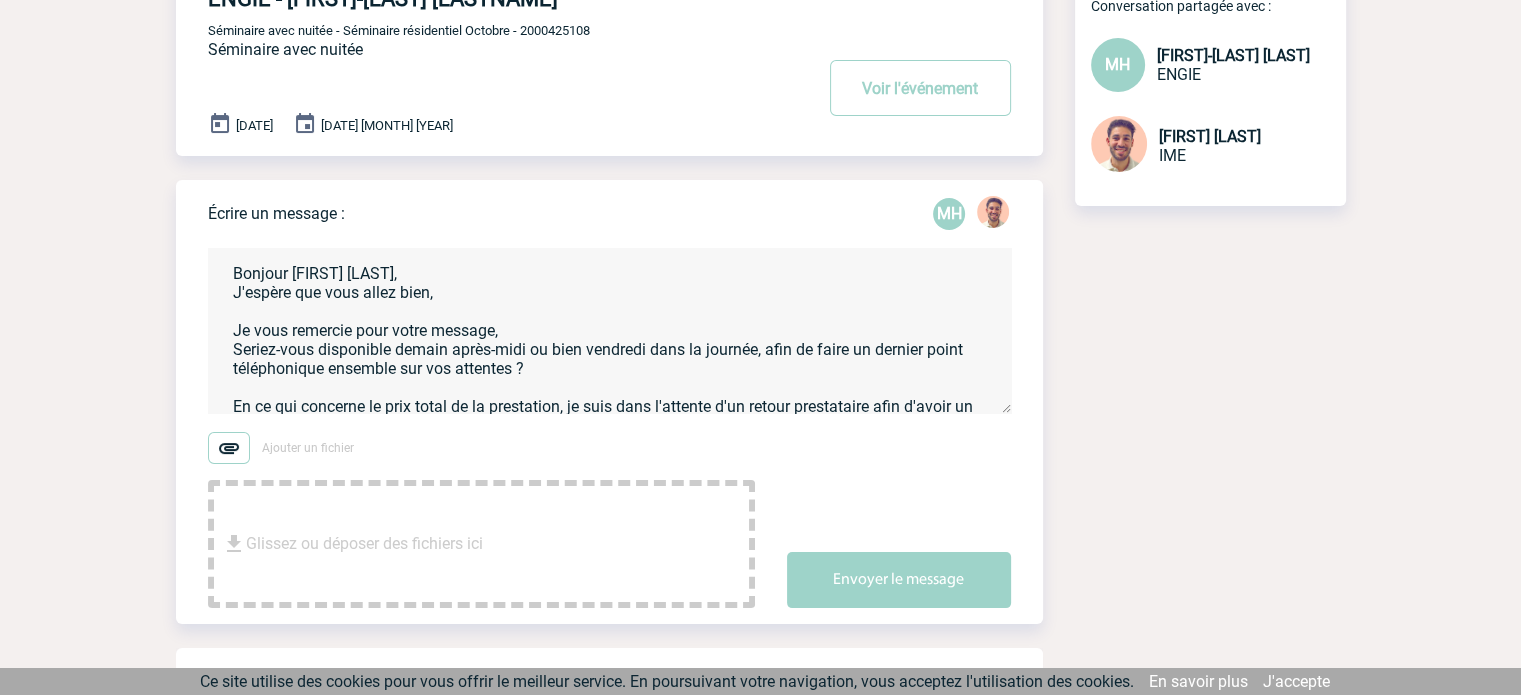 click on "Bonjour [FIRST] [LAST],
J'espère que vous allez bien,
Je vous remercie pour votre message,
Seriez-vous disponible demain après-midi ou bien vendredi dans la journée, afin de faire un dernier point téléphonique ensemble sur vos attentes ?
En ce qui concerne le prix total de la prestation, je suis dans l'attente d'un retour prestataire afin d'avoir un budget global
Merci par avance pour votre retour,
Je vous souhaite une bonne fin de journée,
Bien à vous," at bounding box center [609, 330] 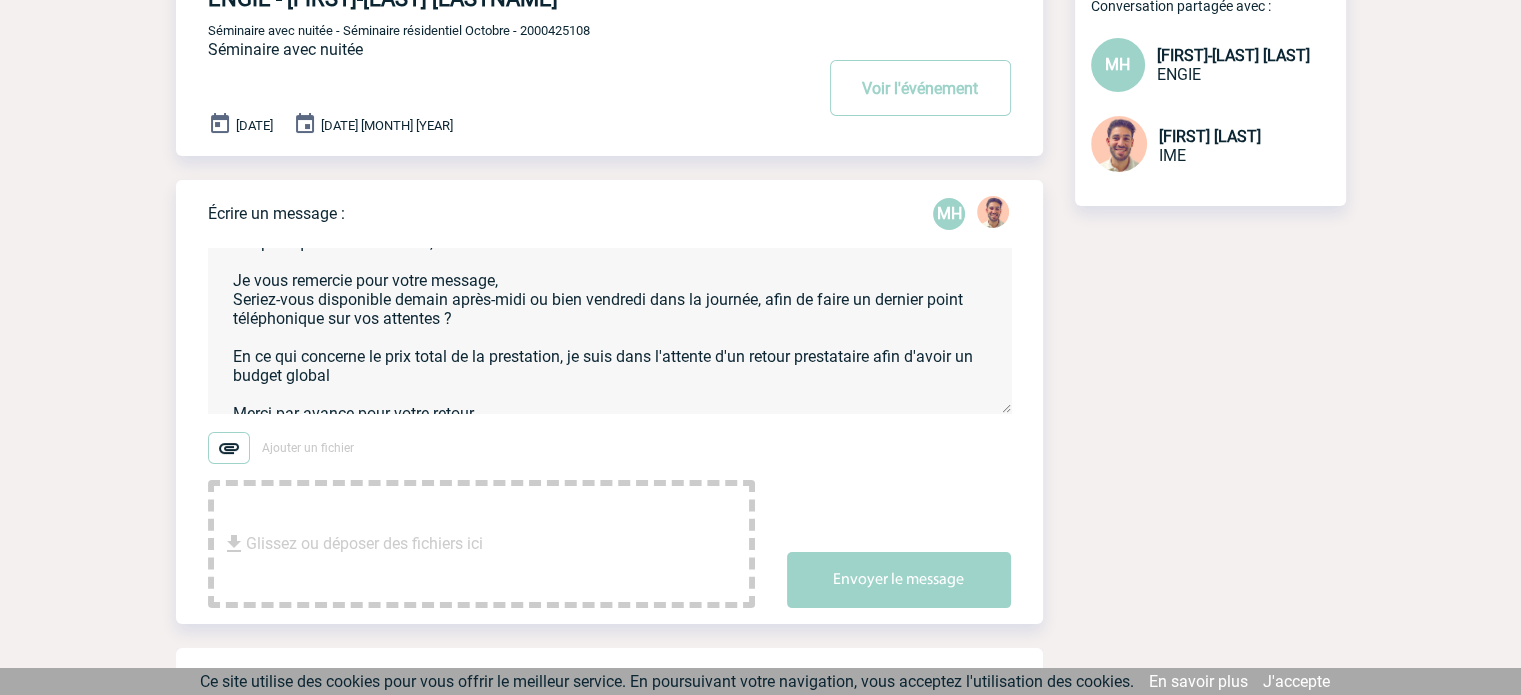 scroll, scrollTop: 67, scrollLeft: 0, axis: vertical 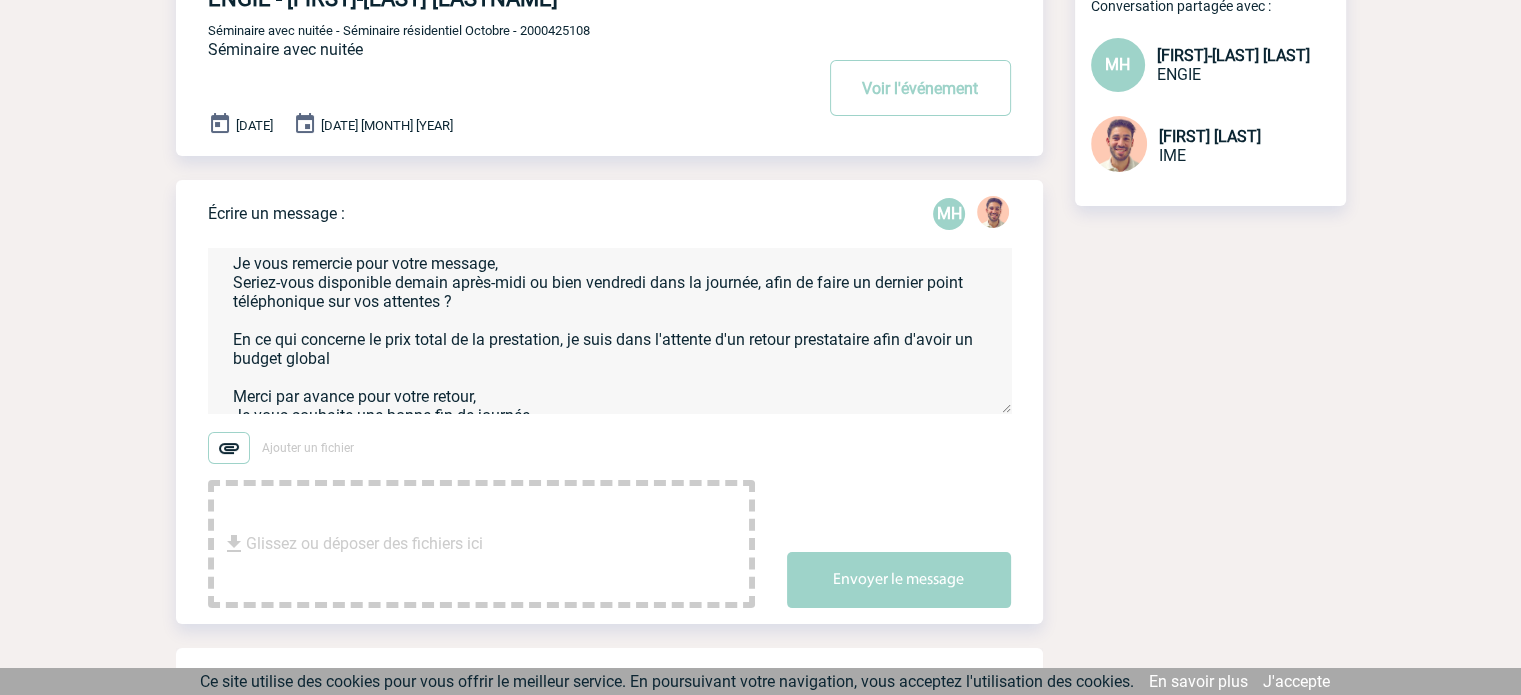 click on "Bonjour [FIRST] [LAST],
J'espère que vous allez bien,
Je vous remercie pour votre message,
Seriez-vous disponible demain après-midi ou bien vendredi dans la journée, afin de faire un dernier point téléphonique sur vos attentes ?
En ce qui concerne le prix total de la prestation, je suis dans l'attente d'un retour prestataire afin d'avoir un budget global
Merci par avance pour votre retour,
Je vous souhaite une bonne fin de journée,
Bien à vous," at bounding box center (609, 330) 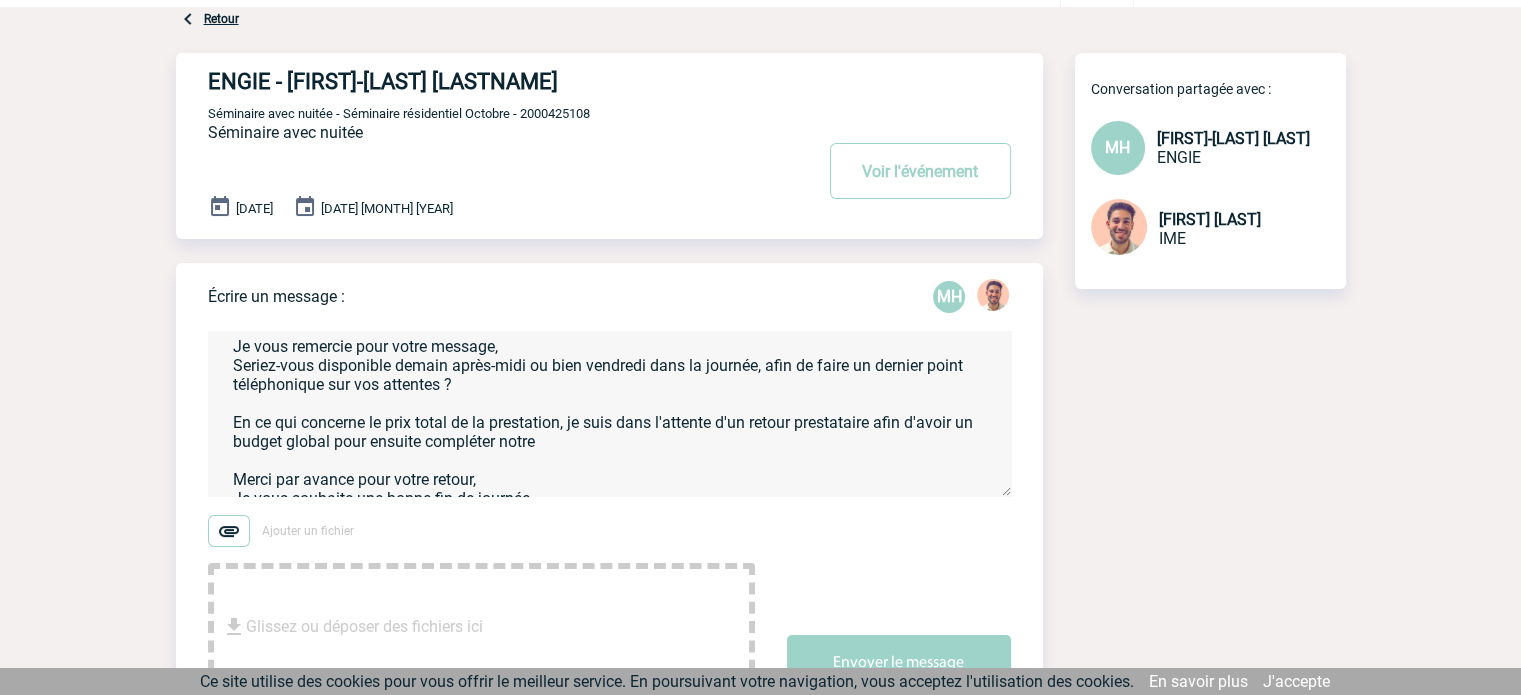 scroll, scrollTop: 0, scrollLeft: 0, axis: both 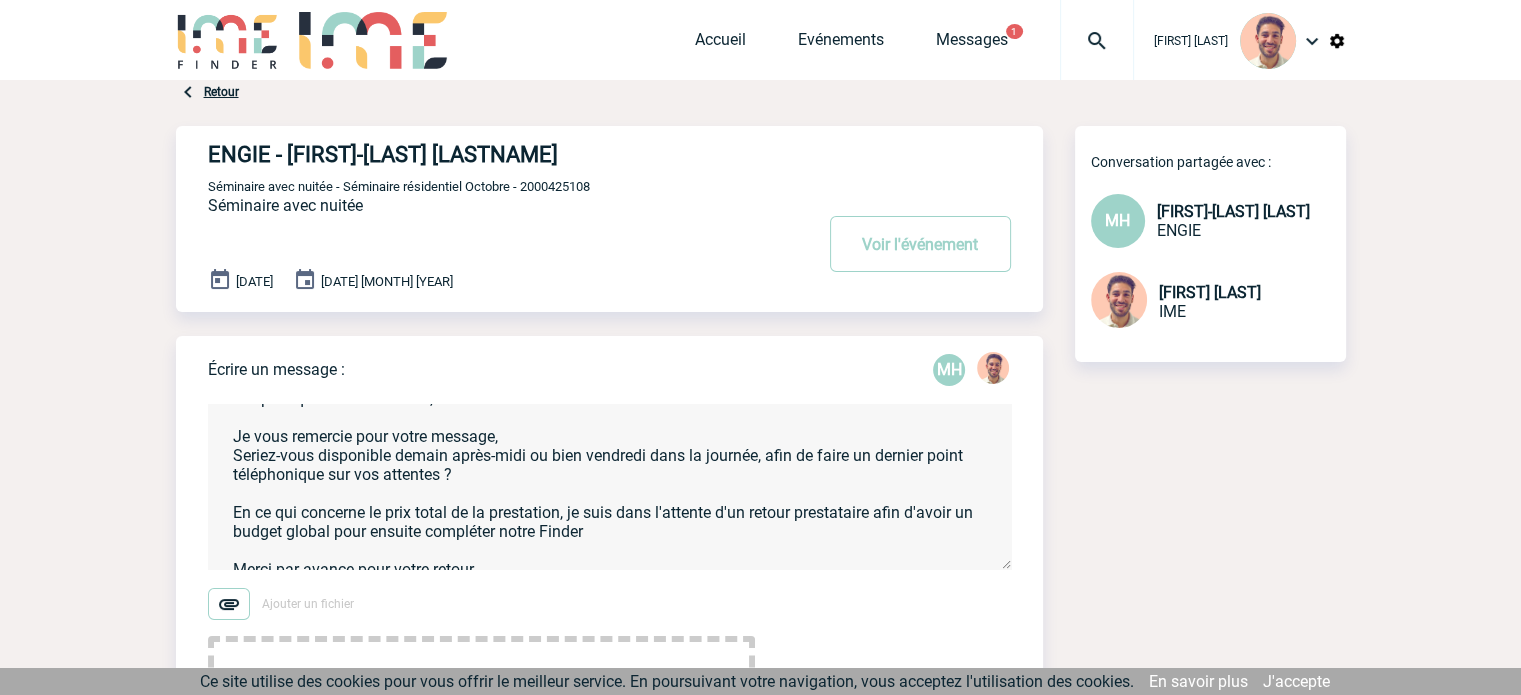click on "Bonjour [FIRST] [LAST],
J'espère que vous allez bien,
Je vous remercie pour votre message,
Seriez-vous disponible demain après-midi ou bien vendredi dans la journée, afin de faire un dernier point téléphonique sur vos attentes ?
En ce qui concerne le prix total de la prestation, je suis dans l'attente d'un retour prestataire afin d'avoir un budget global pour ensuite compléter notre Finder
Merci par avance pour votre retour,
Je vous souhaite une bonne fin de journée,
Bien à vous," at bounding box center (609, 486) 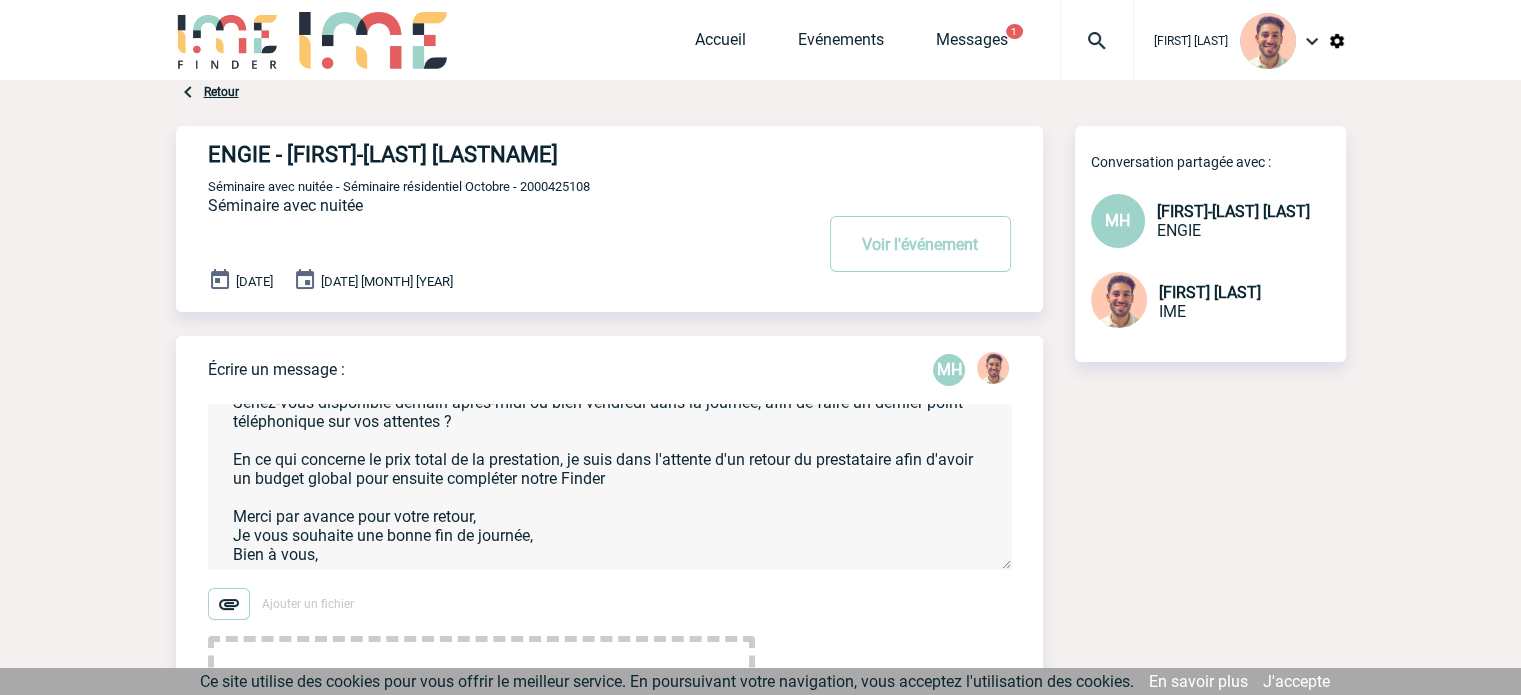 scroll, scrollTop: 105, scrollLeft: 0, axis: vertical 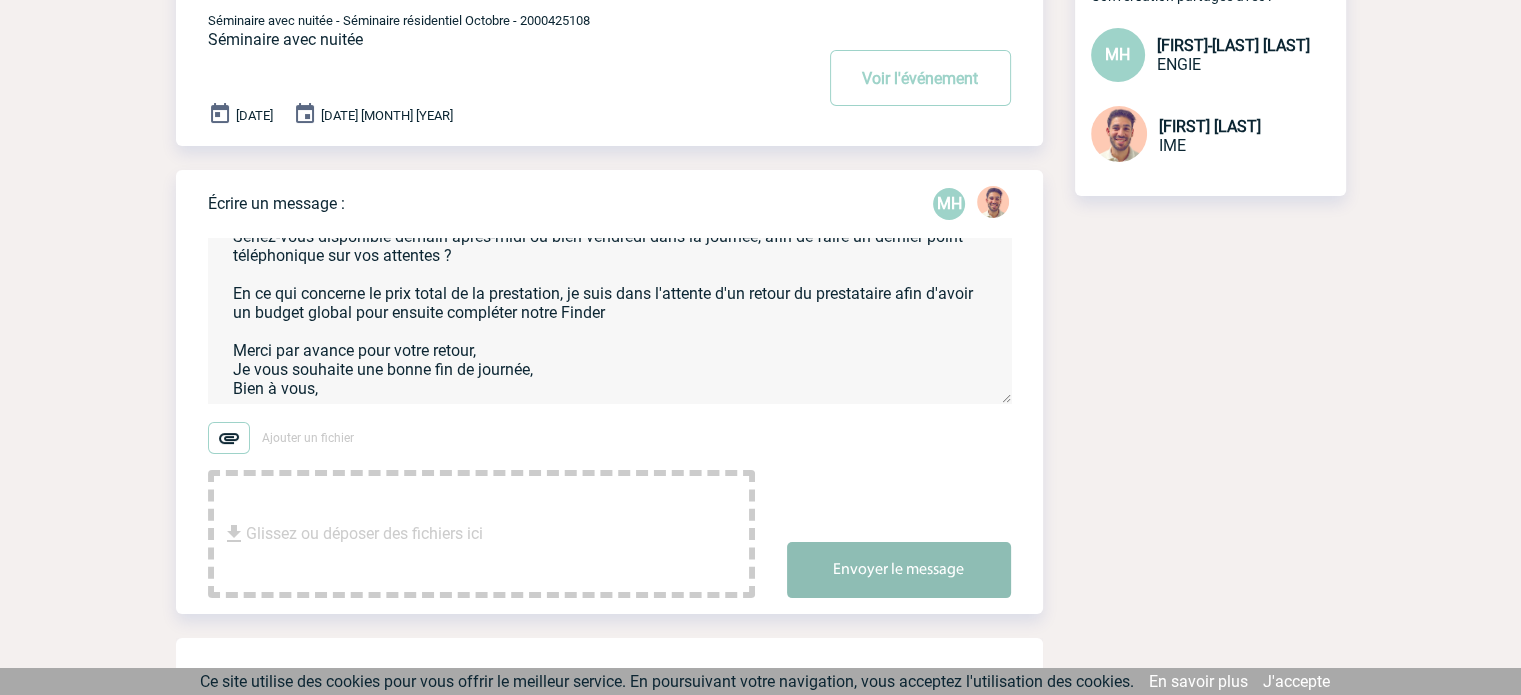 type on "Bonjour [FIRST] [LAST],
J'espère que vous allez bien,
Je vous remercie pour votre message,
Seriez-vous disponible demain après-midi ou bien vendredi dans la journée, afin de faire un dernier point téléphonique sur vos attentes ?
En ce qui concerne le prix total de la prestation, je suis dans l'attente d'un retour du prestataire afin d'avoir un budget global pour ensuite compléter notre Finder
Merci par avance pour votre retour,
Je vous souhaite une bonne fin de journée,
Bien à vous," 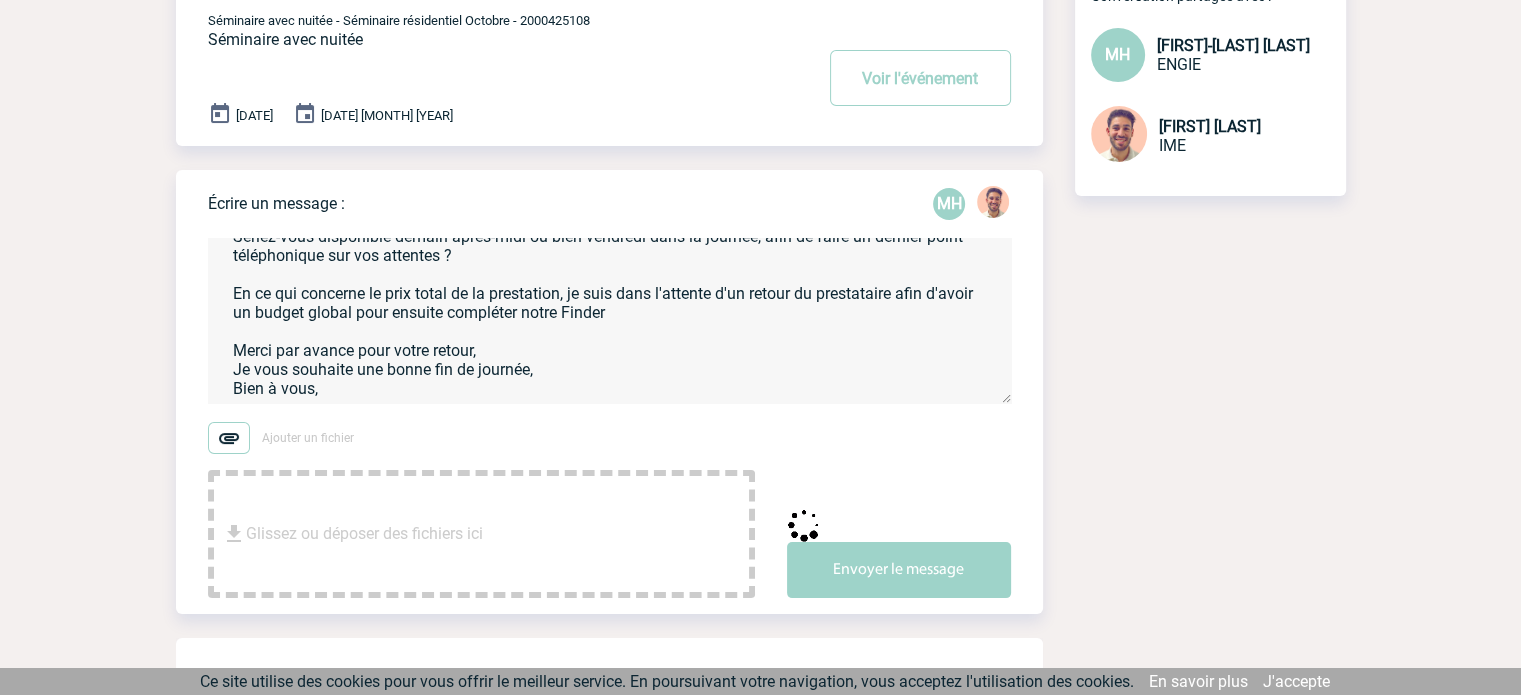 type 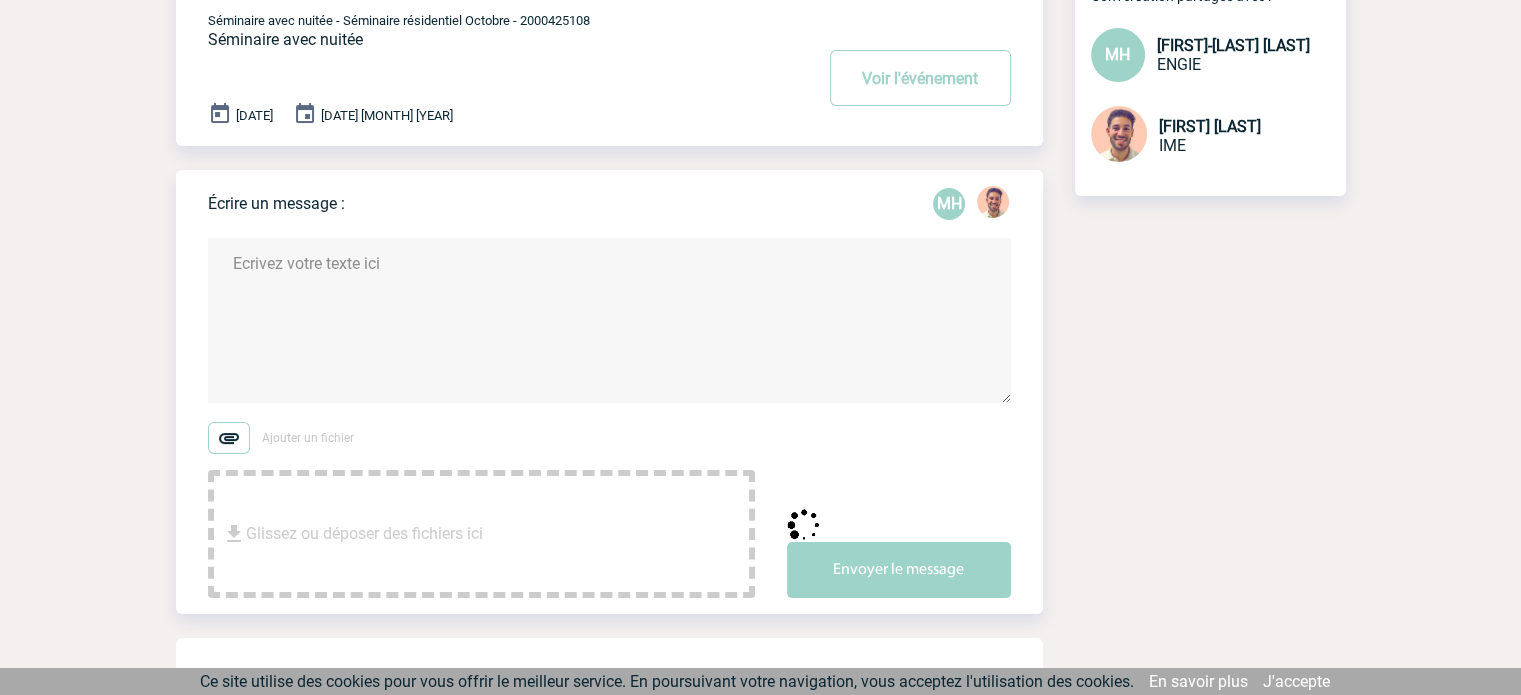 scroll, scrollTop: 0, scrollLeft: 0, axis: both 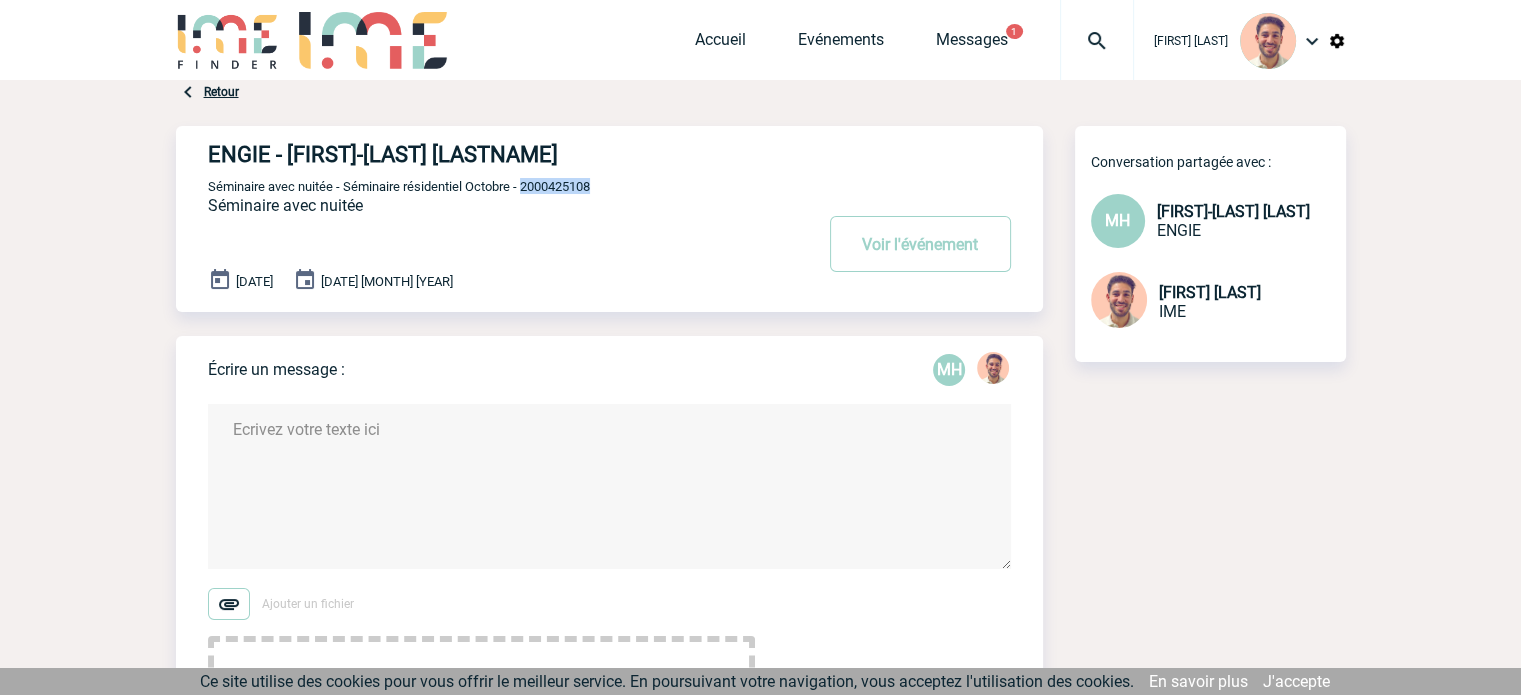 drag, startPoint x: 607, startPoint y: 184, endPoint x: 527, endPoint y: 194, distance: 80.622574 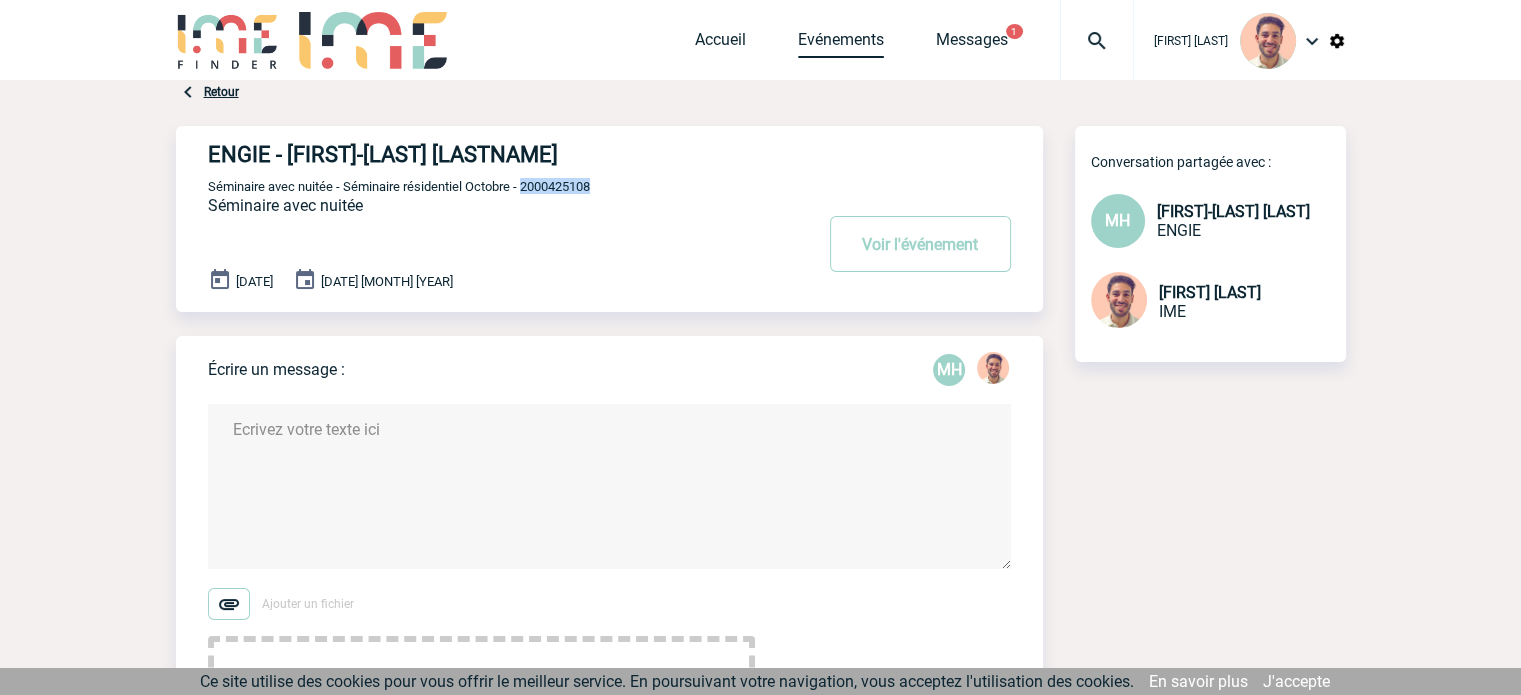 click on "Evénements" at bounding box center [841, 44] 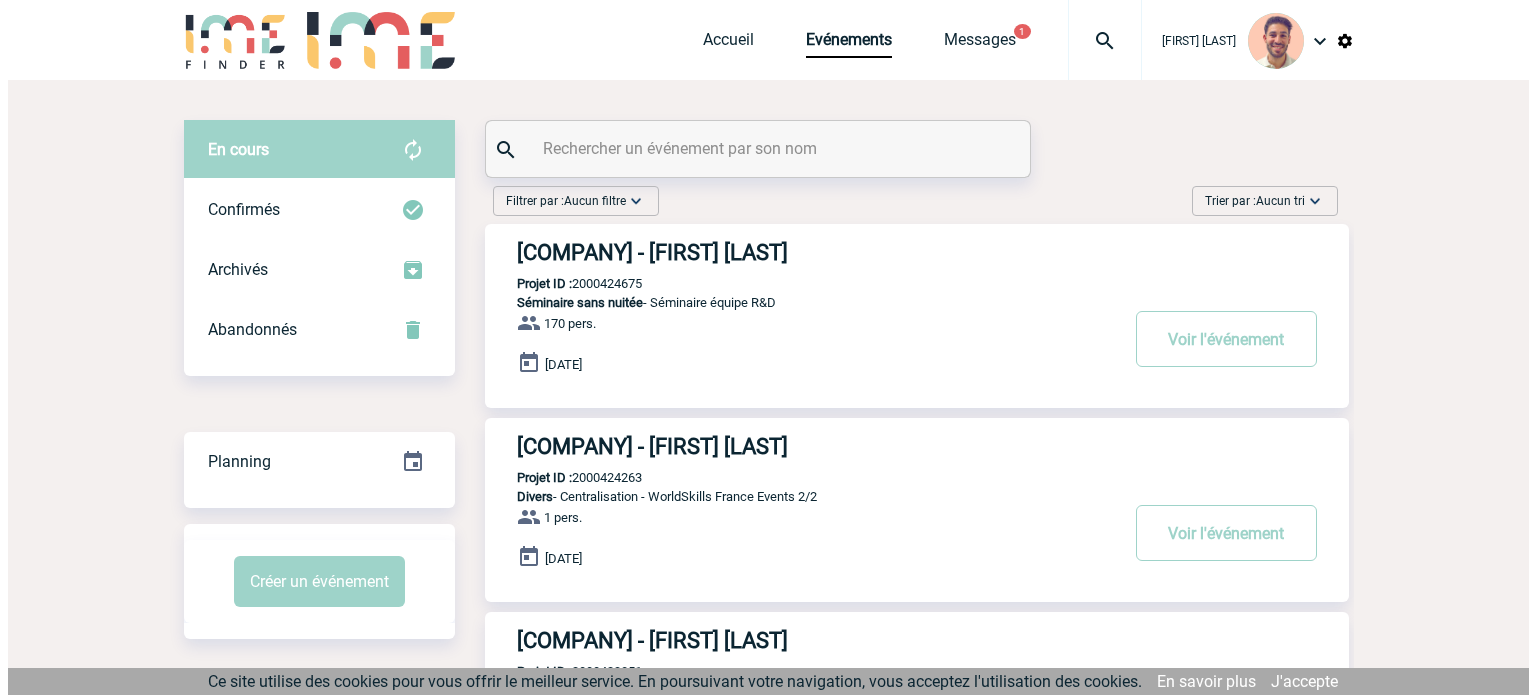 scroll, scrollTop: 0, scrollLeft: 0, axis: both 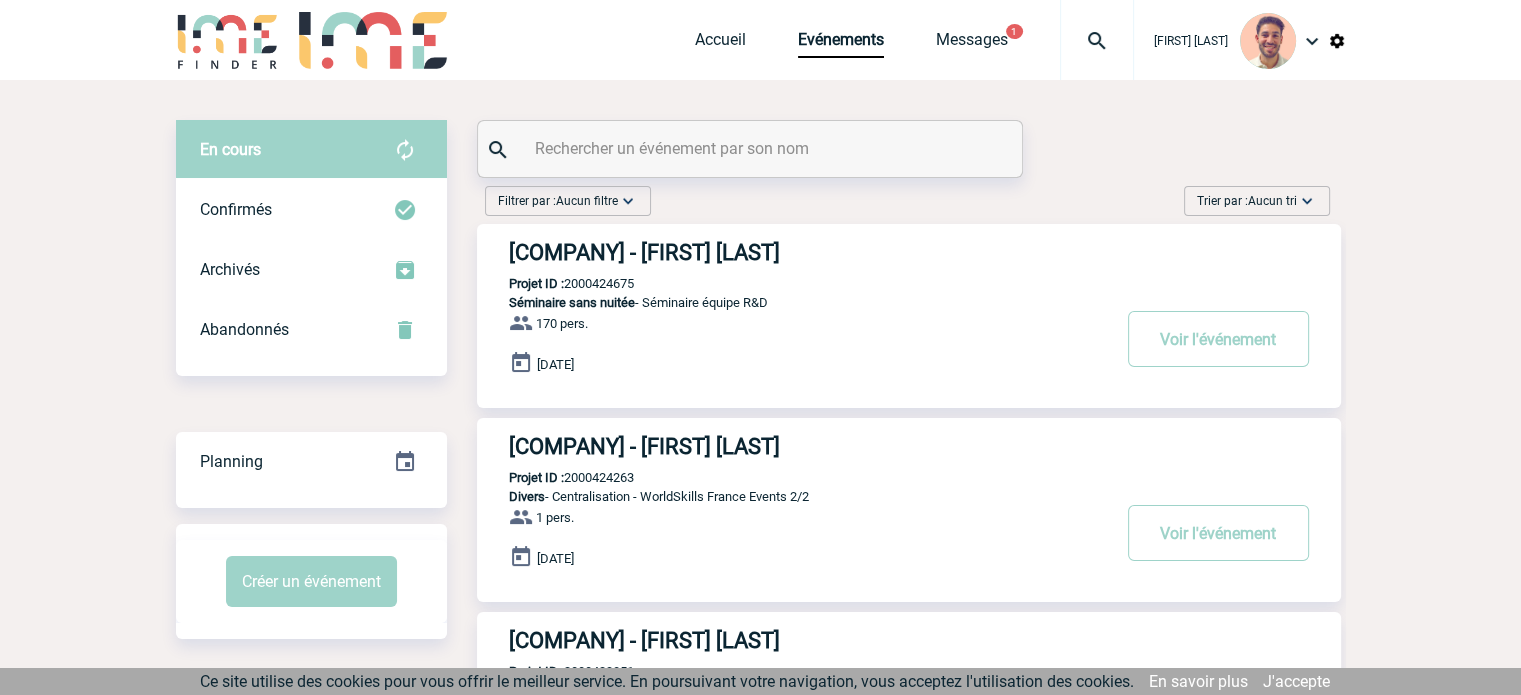 click at bounding box center [752, 148] 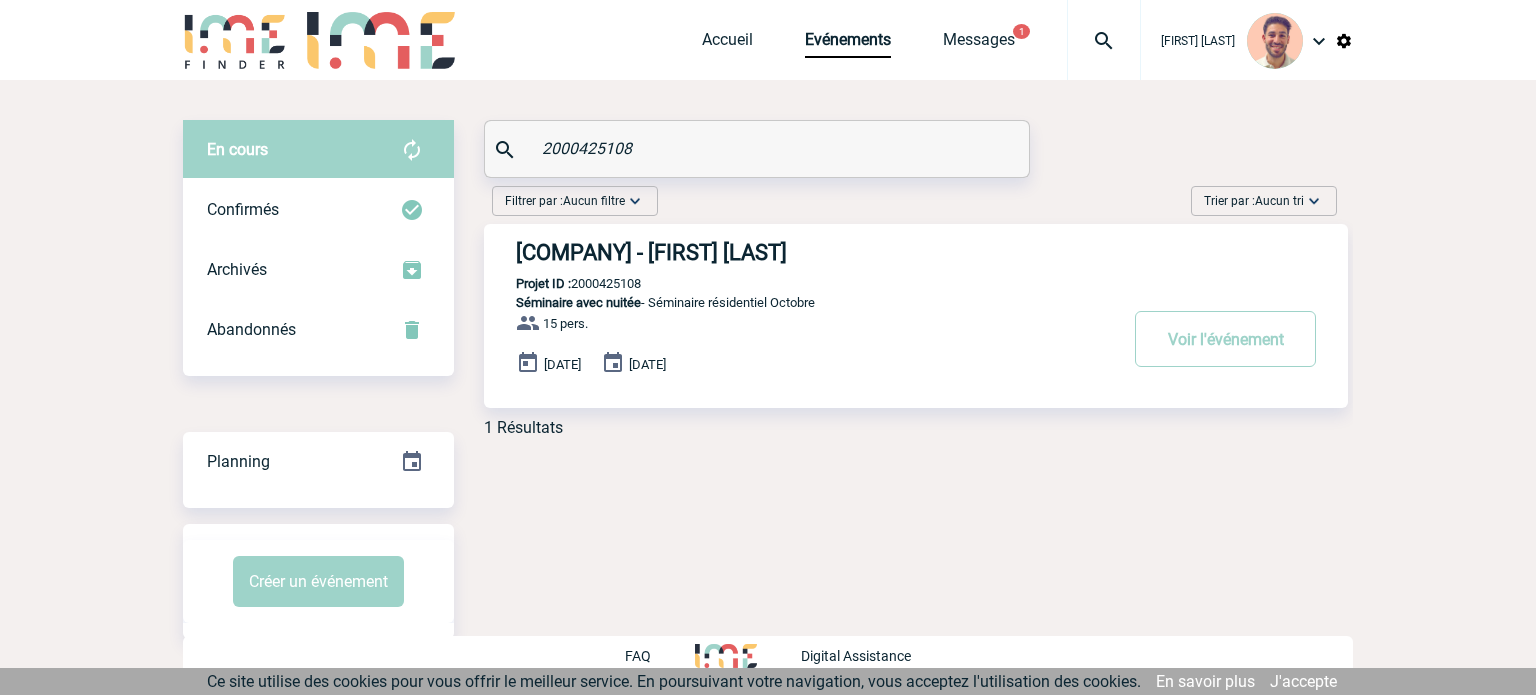 type on "2000425108" 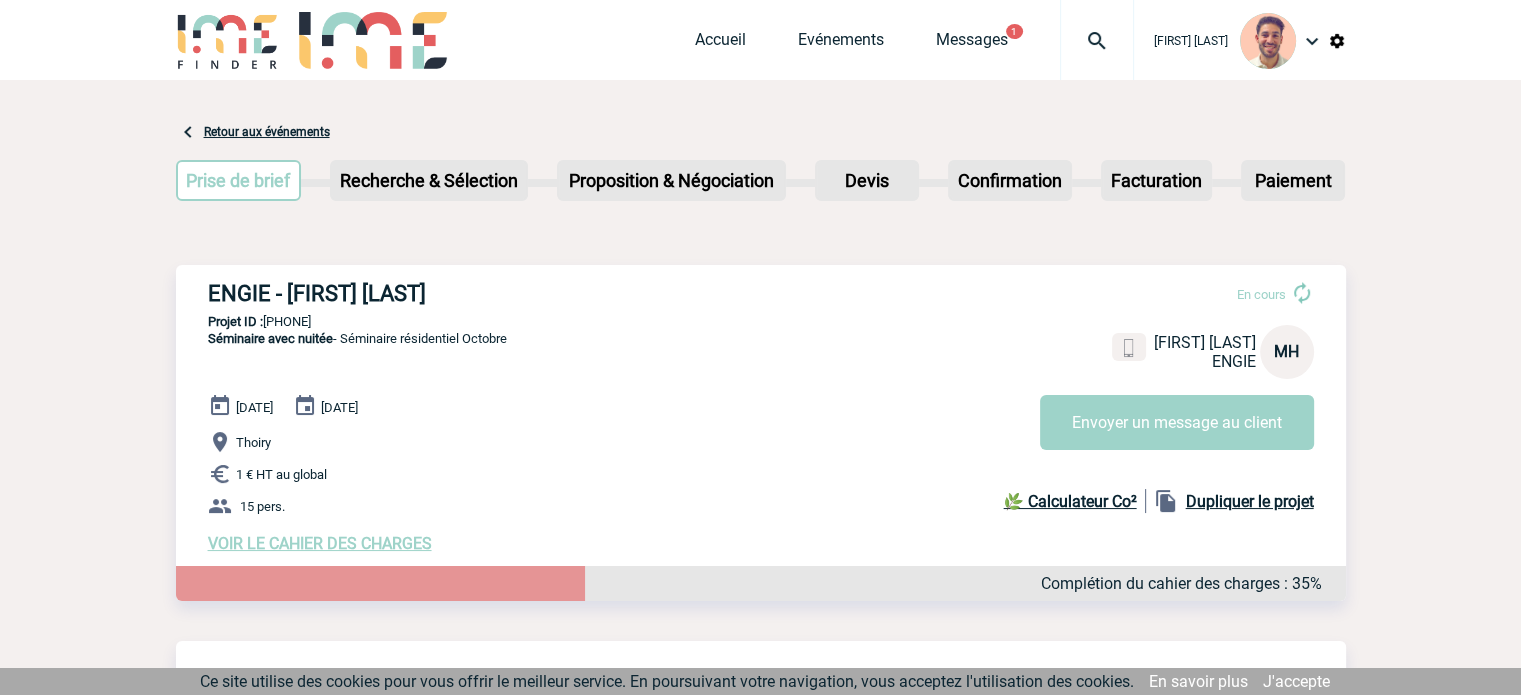 scroll, scrollTop: 100, scrollLeft: 0, axis: vertical 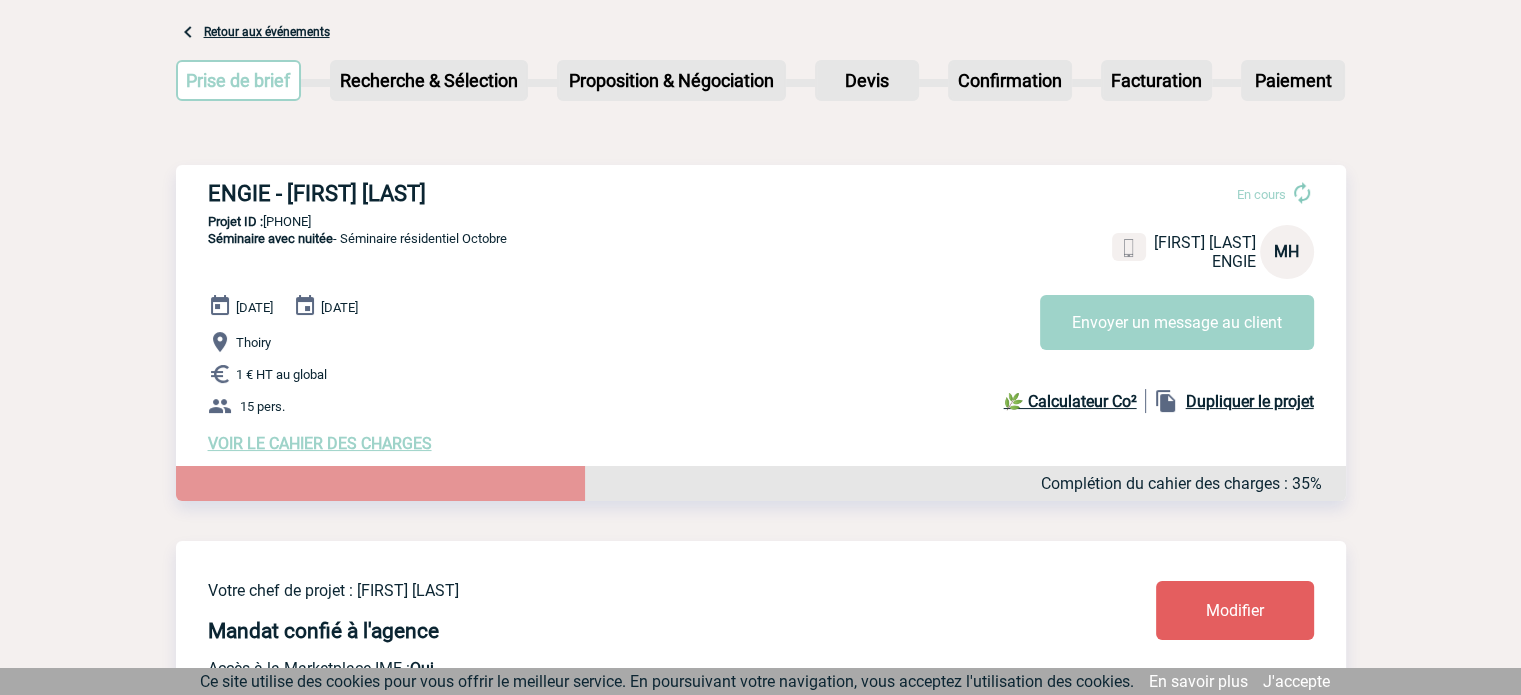 click on "14 Octobre 2025
15 Octobre 2025
Thoiry
1 € HT au global
15 pers.
VOIR LE CAHIER DES CHARGES
Complétion du cahier des charges : 35%
🌿 Calculateur Co²
Dupliquer le projet" at bounding box center [777, 373] 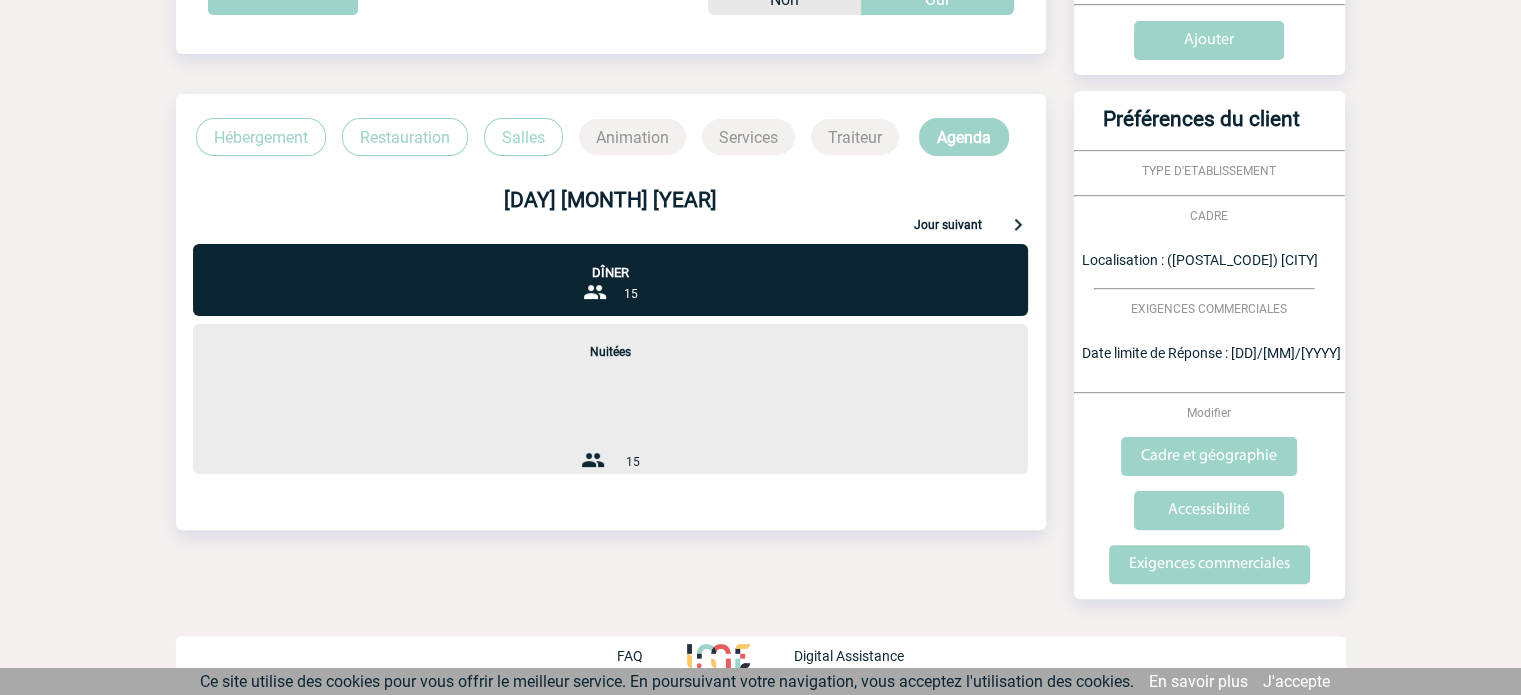 scroll, scrollTop: 393, scrollLeft: 0, axis: vertical 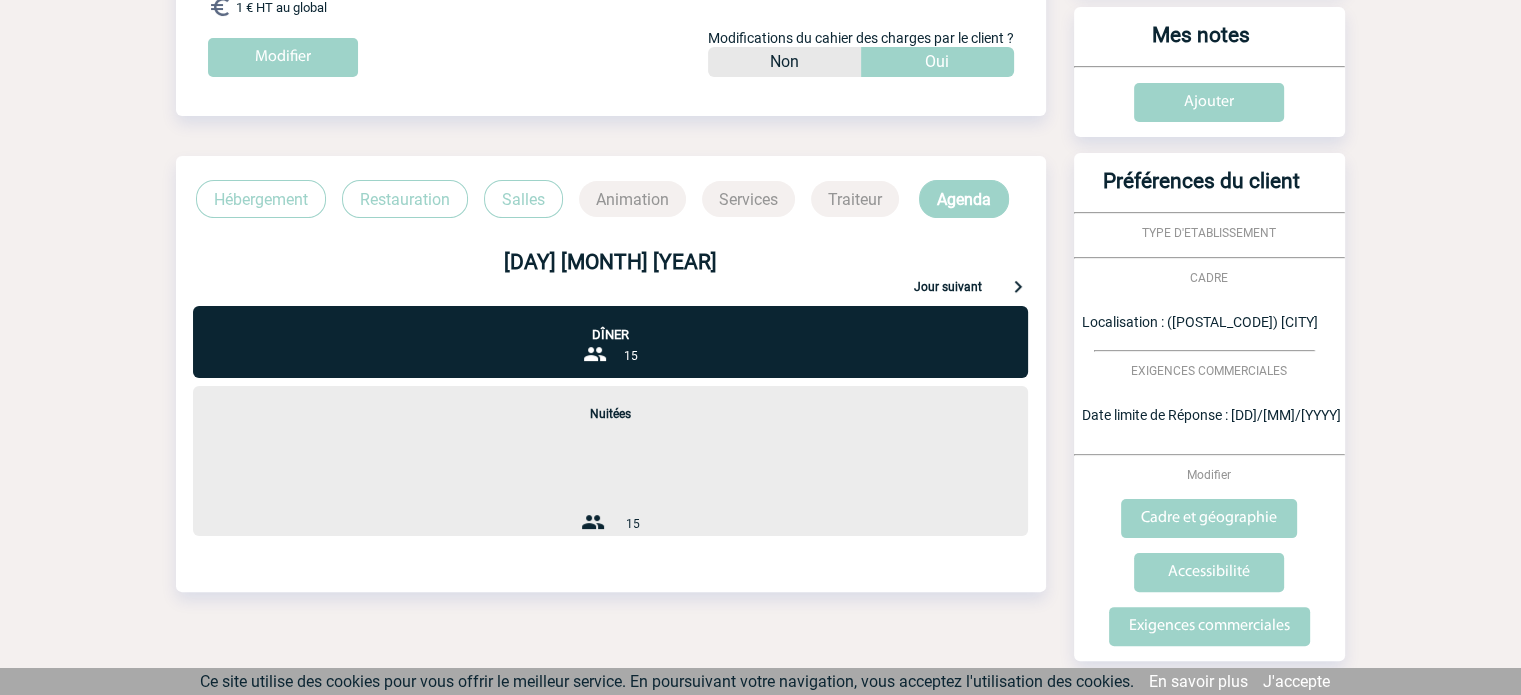click at bounding box center [1018, 286] 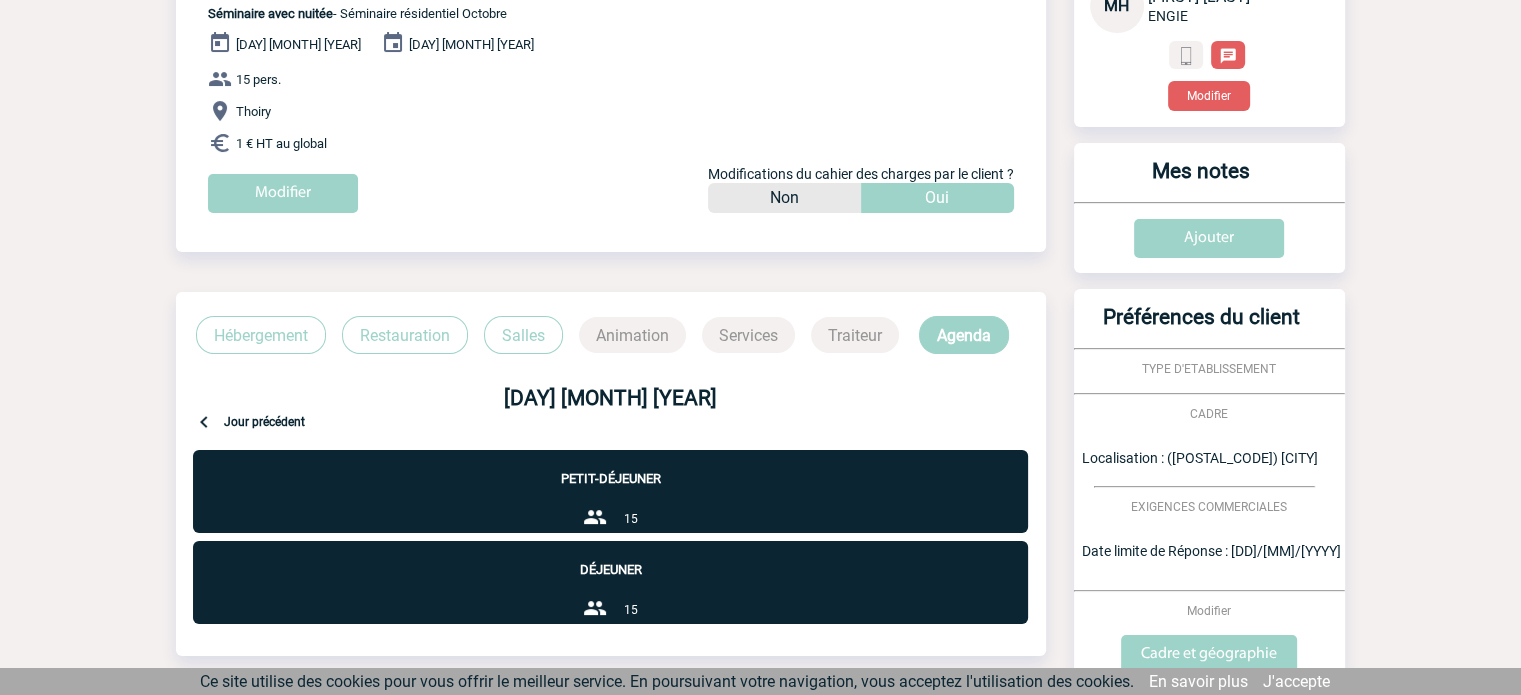 scroll, scrollTop: 0, scrollLeft: 0, axis: both 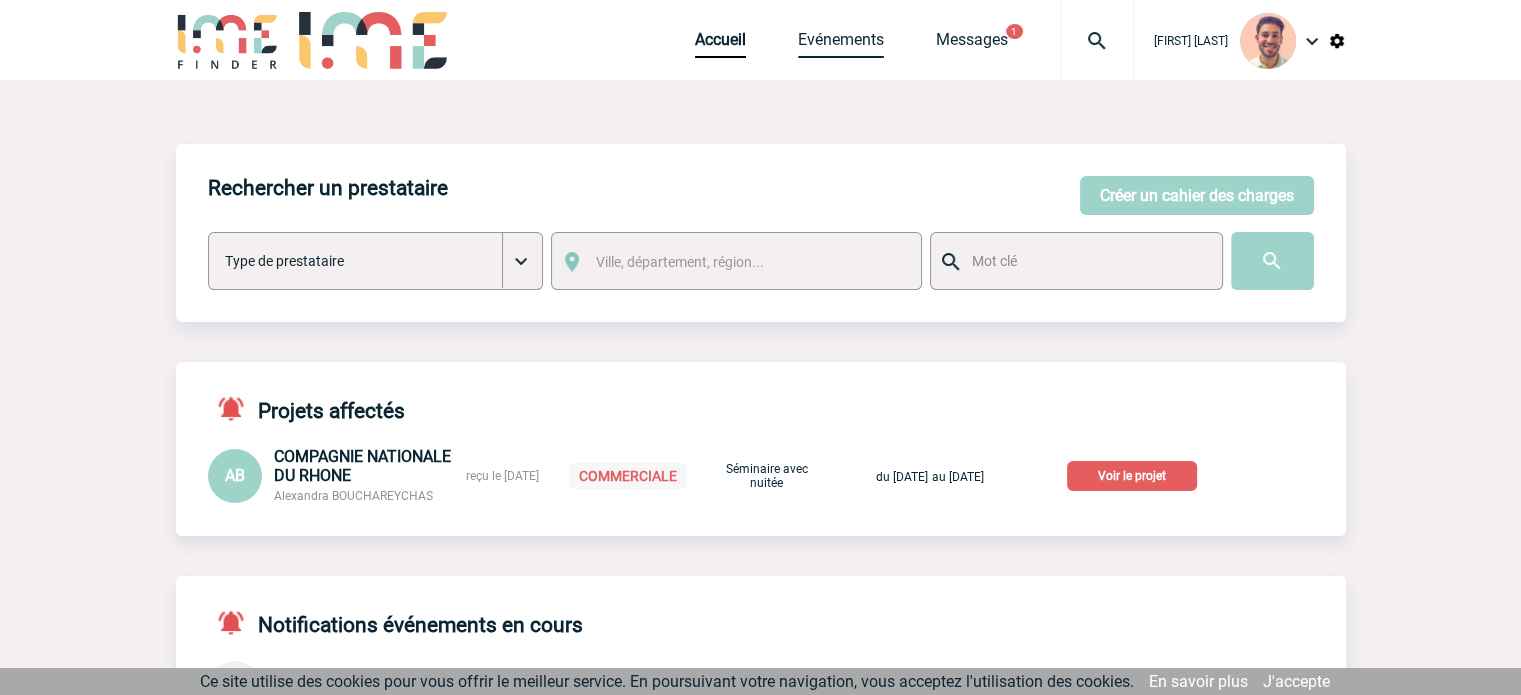 click on "Evénements" at bounding box center [841, 44] 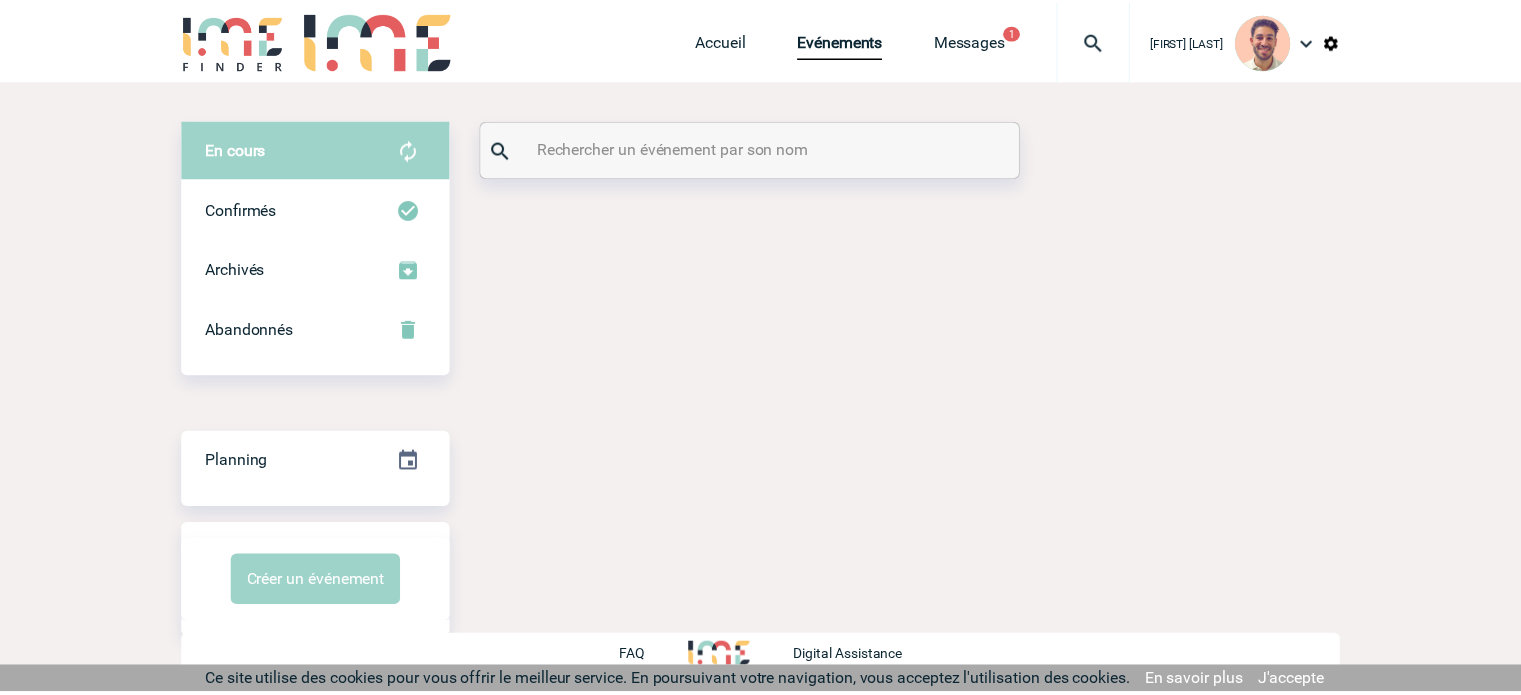 scroll, scrollTop: 0, scrollLeft: 0, axis: both 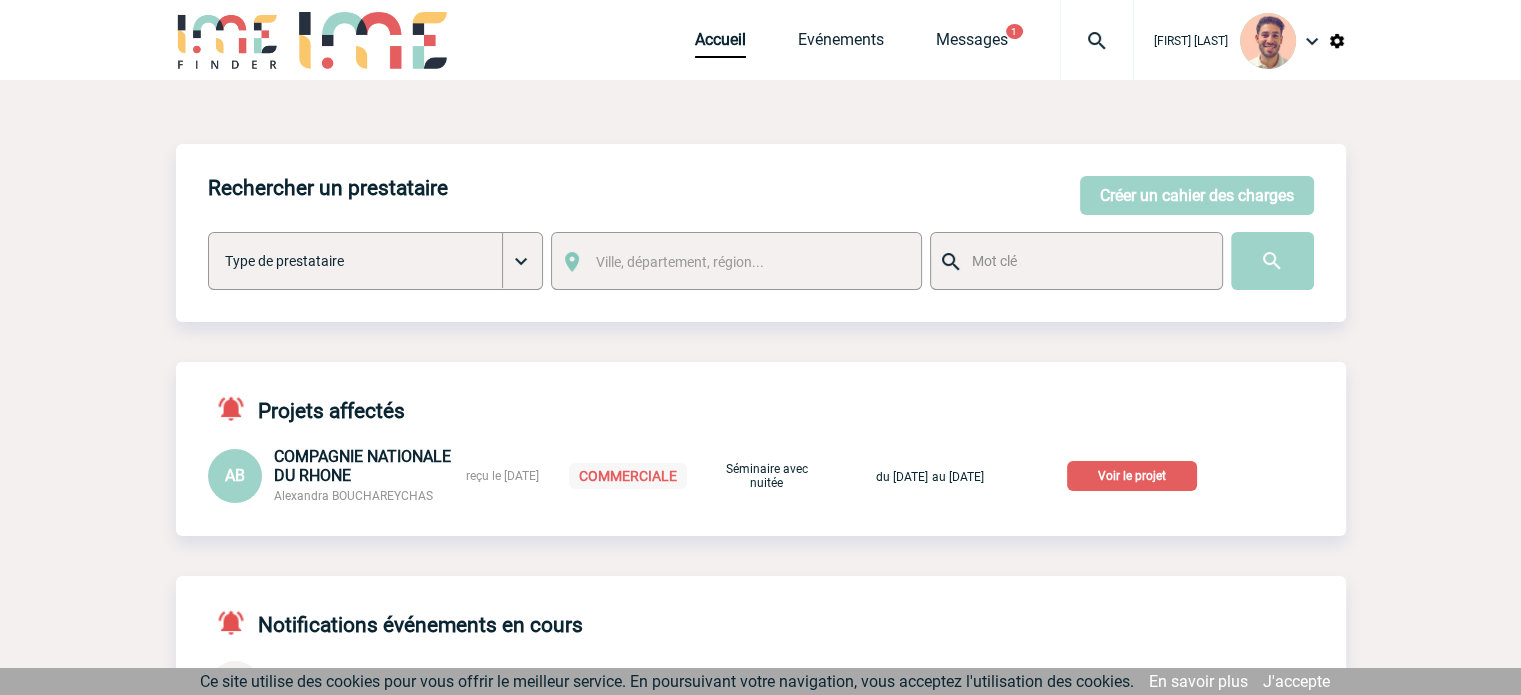 click on "Voir le projet" at bounding box center [1132, 476] 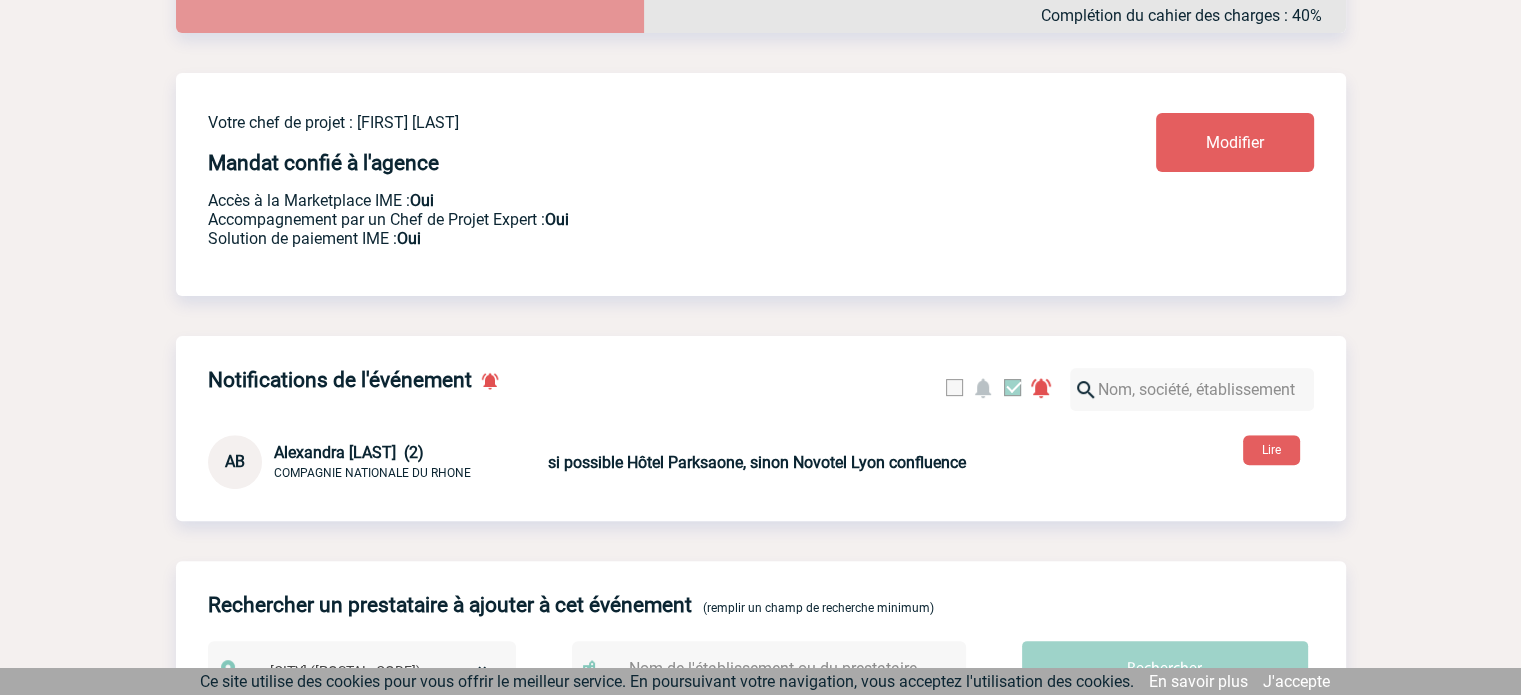 scroll, scrollTop: 600, scrollLeft: 0, axis: vertical 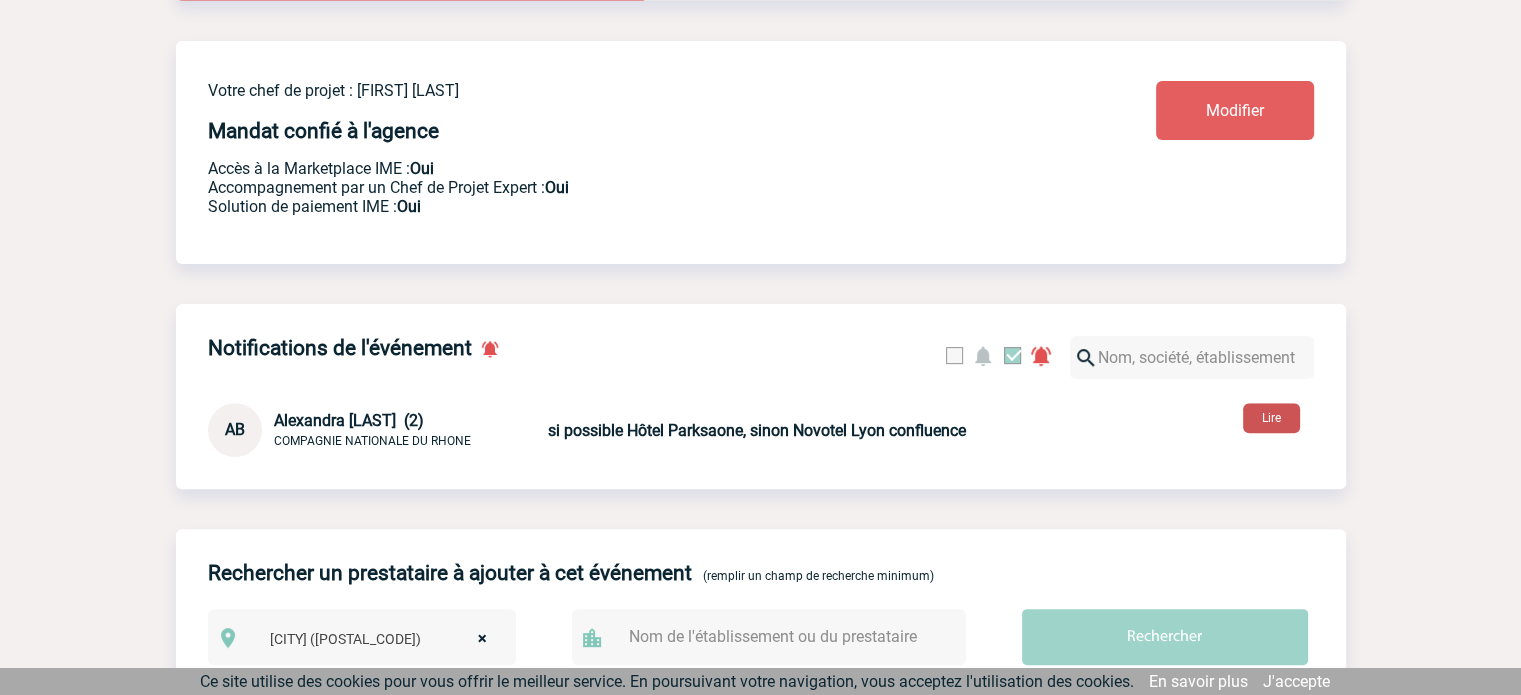 click on "Lire" at bounding box center [1271, 418] 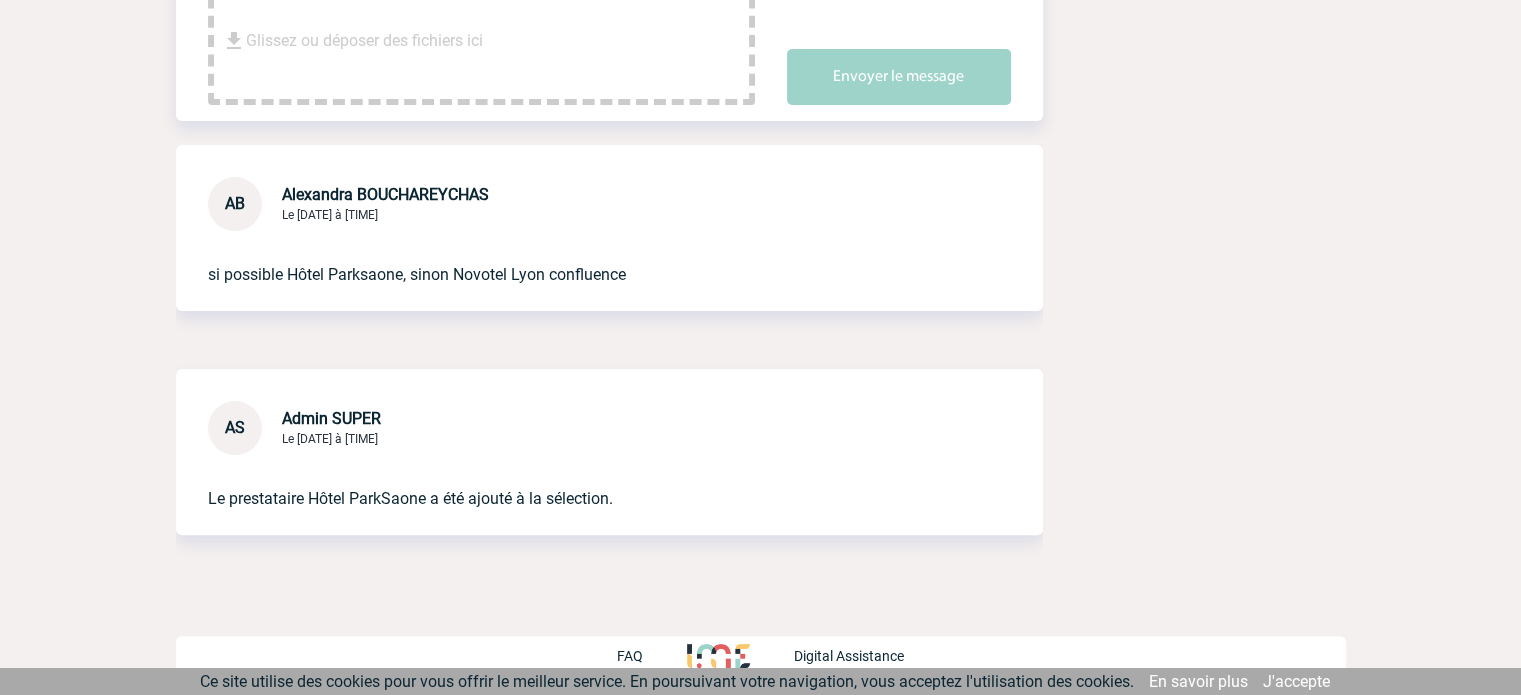 scroll, scrollTop: 0, scrollLeft: 0, axis: both 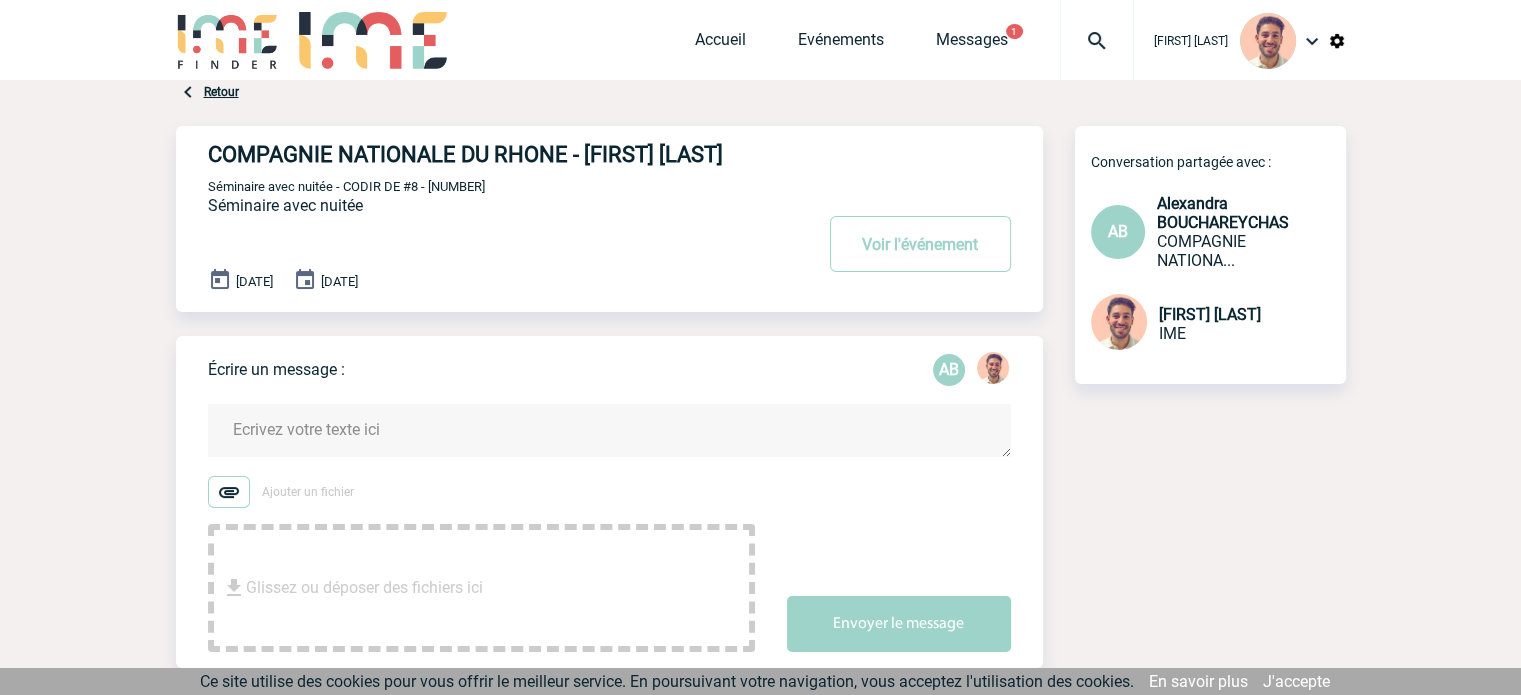 drag, startPoint x: 209, startPoint y: 150, endPoint x: 557, endPoint y: 151, distance: 348.00143 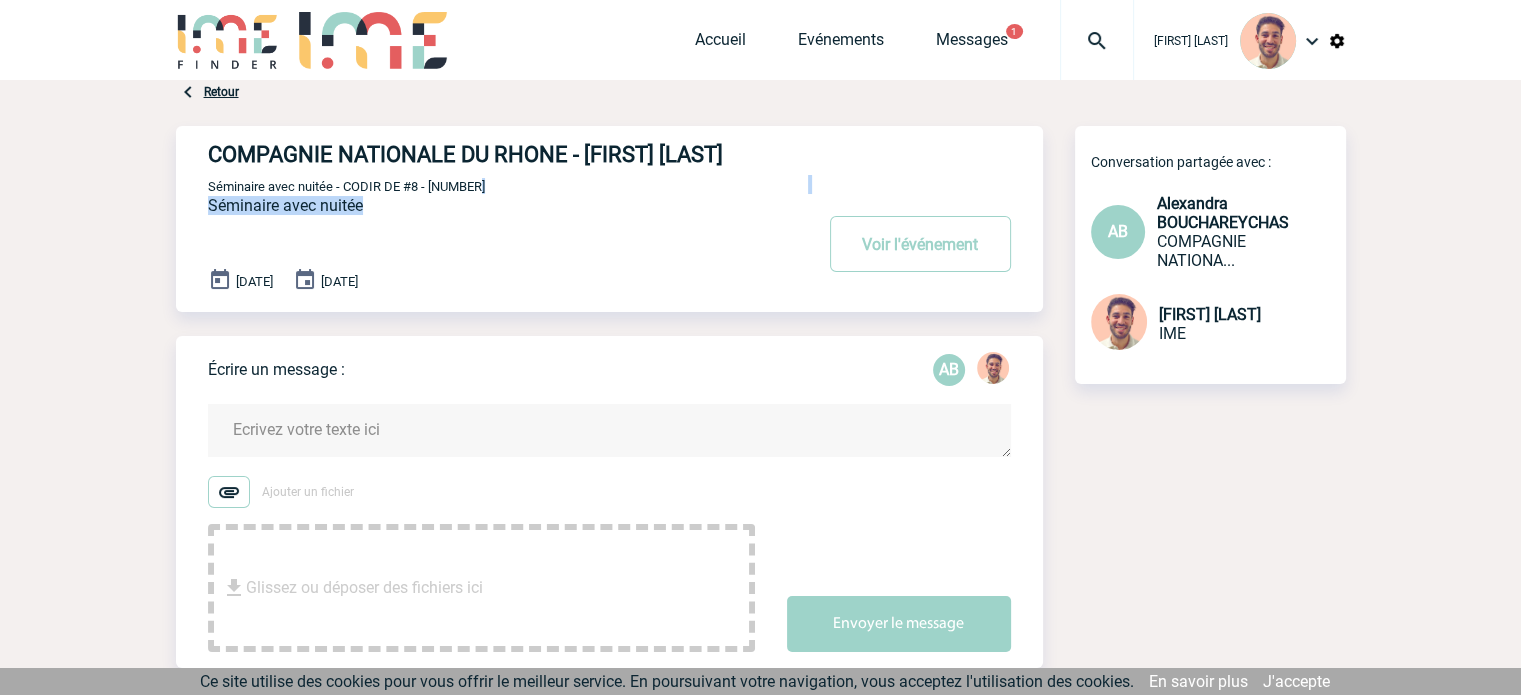 drag, startPoint x: 481, startPoint y: 219, endPoint x: 449, endPoint y: 228, distance: 33.24154 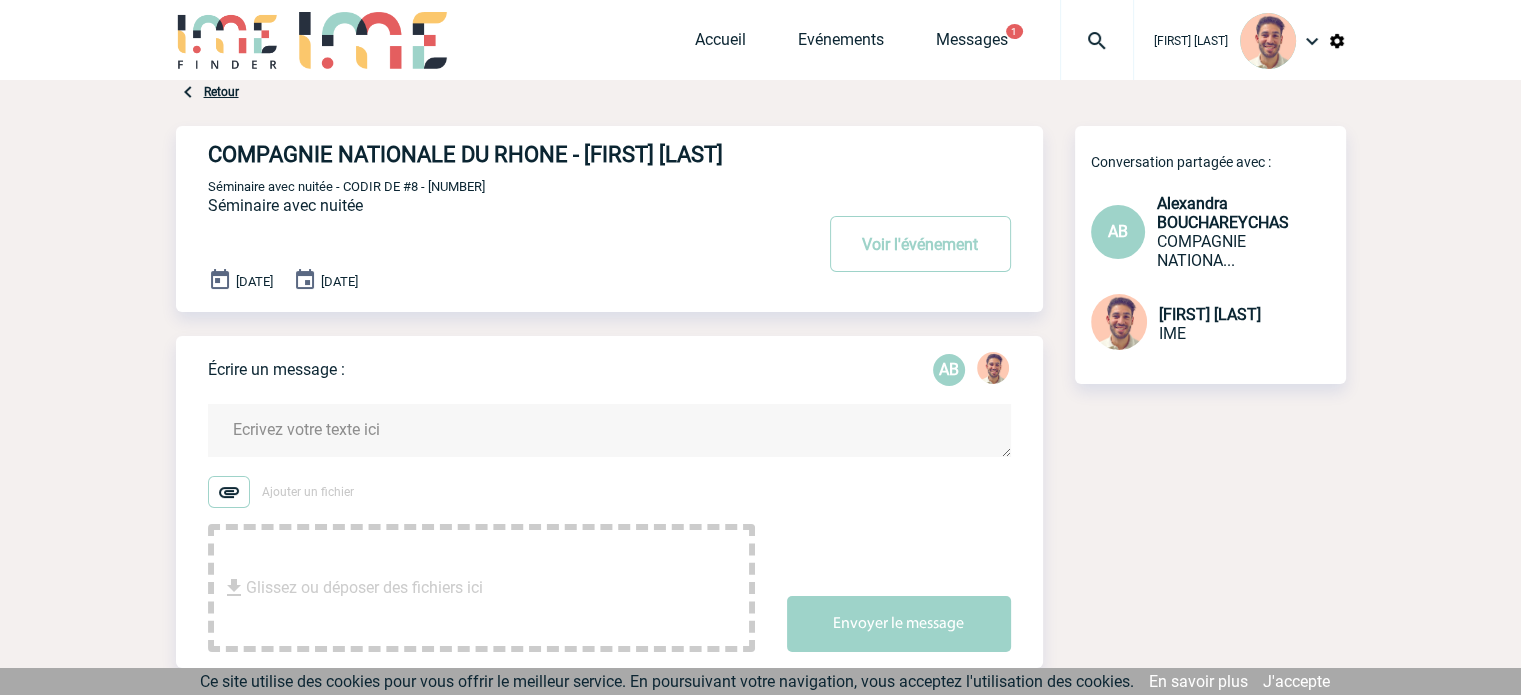 click on "COMPAGNIE NATIONALE DU RHONE - [FIRST] [LAST]
Voir l'événement
Séminaire avec nuitée - CODIR DE #8 - [NUMBER]
Séminaire avec nuitée
[DATE]
[DATE]
Projet ID :  [NUMBER]
du [DATE] au [DATE]
14 pers." at bounding box center (625, 211) 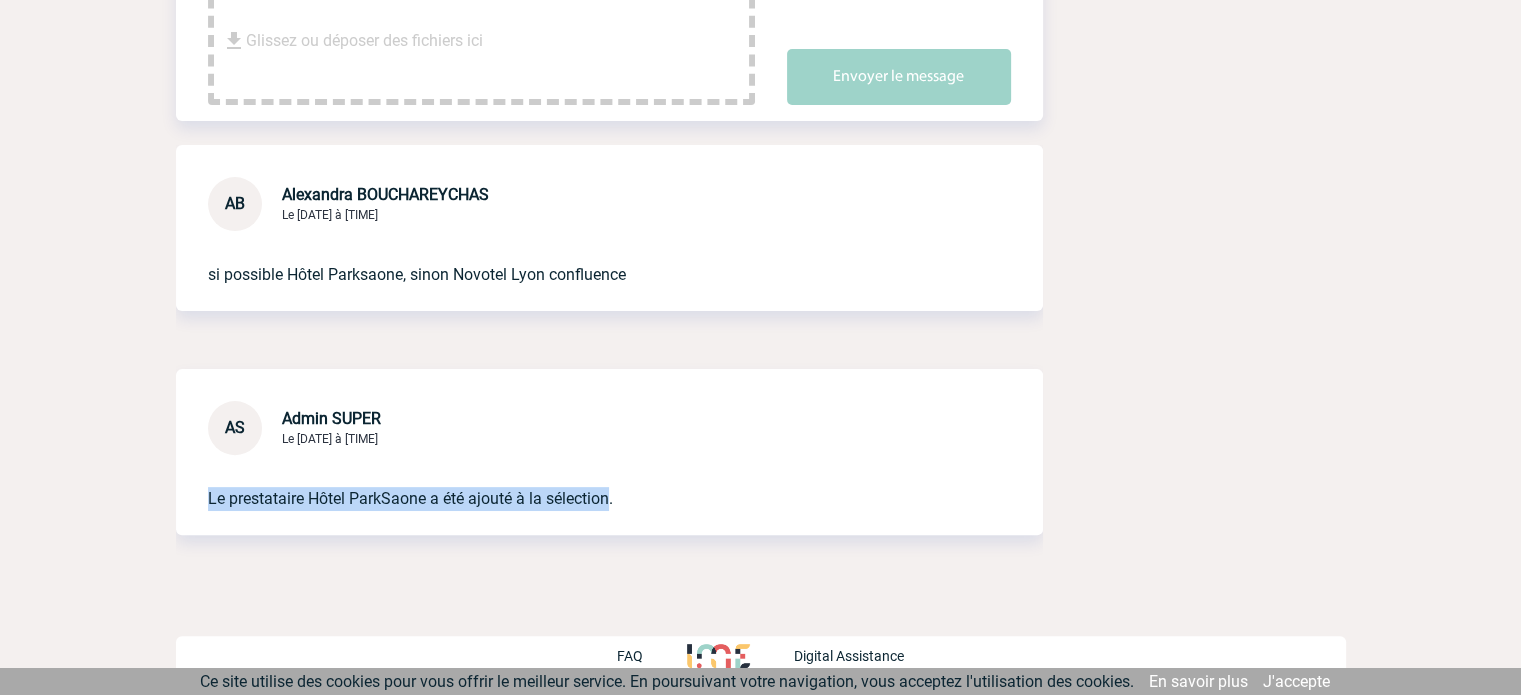 drag, startPoint x: 609, startPoint y: 497, endPoint x: 190, endPoint y: 527, distance: 420.0726 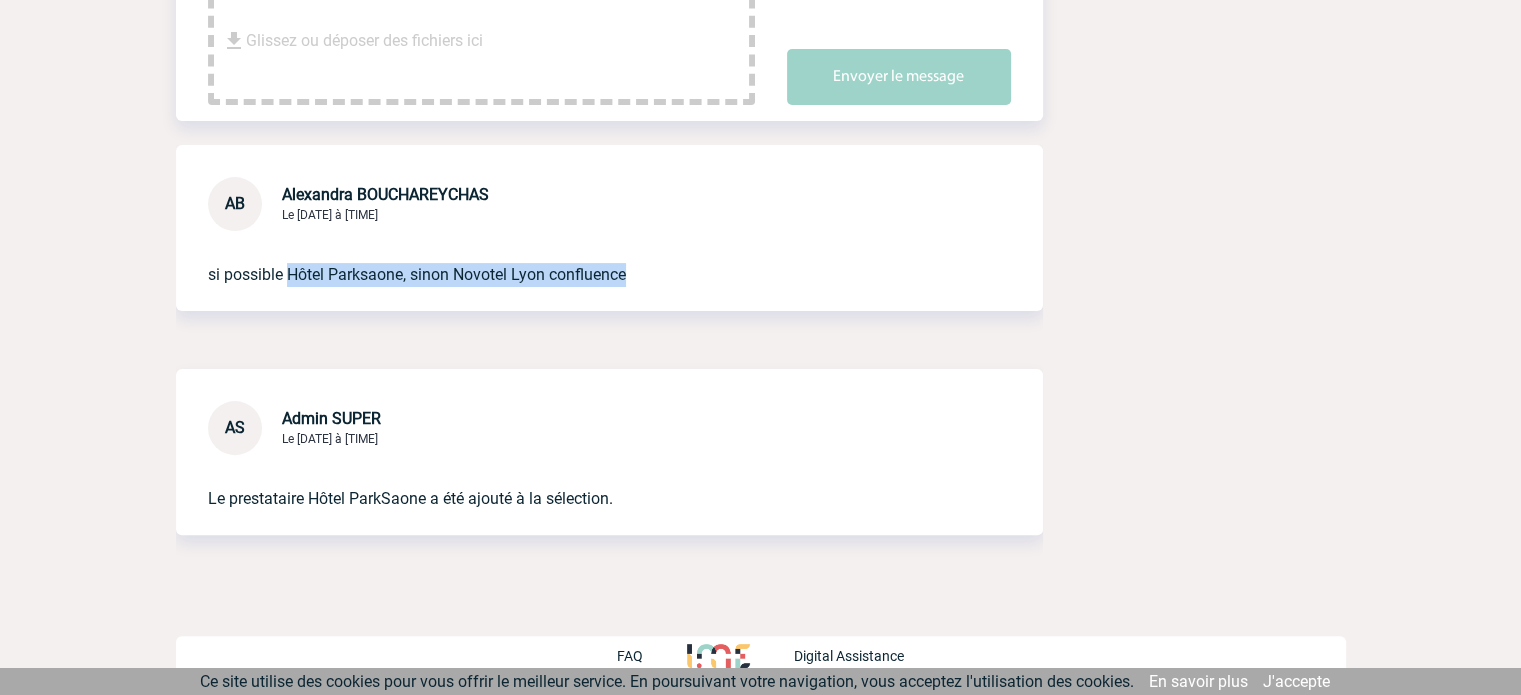 drag, startPoint x: 632, startPoint y: 267, endPoint x: 286, endPoint y: 284, distance: 346.4174 